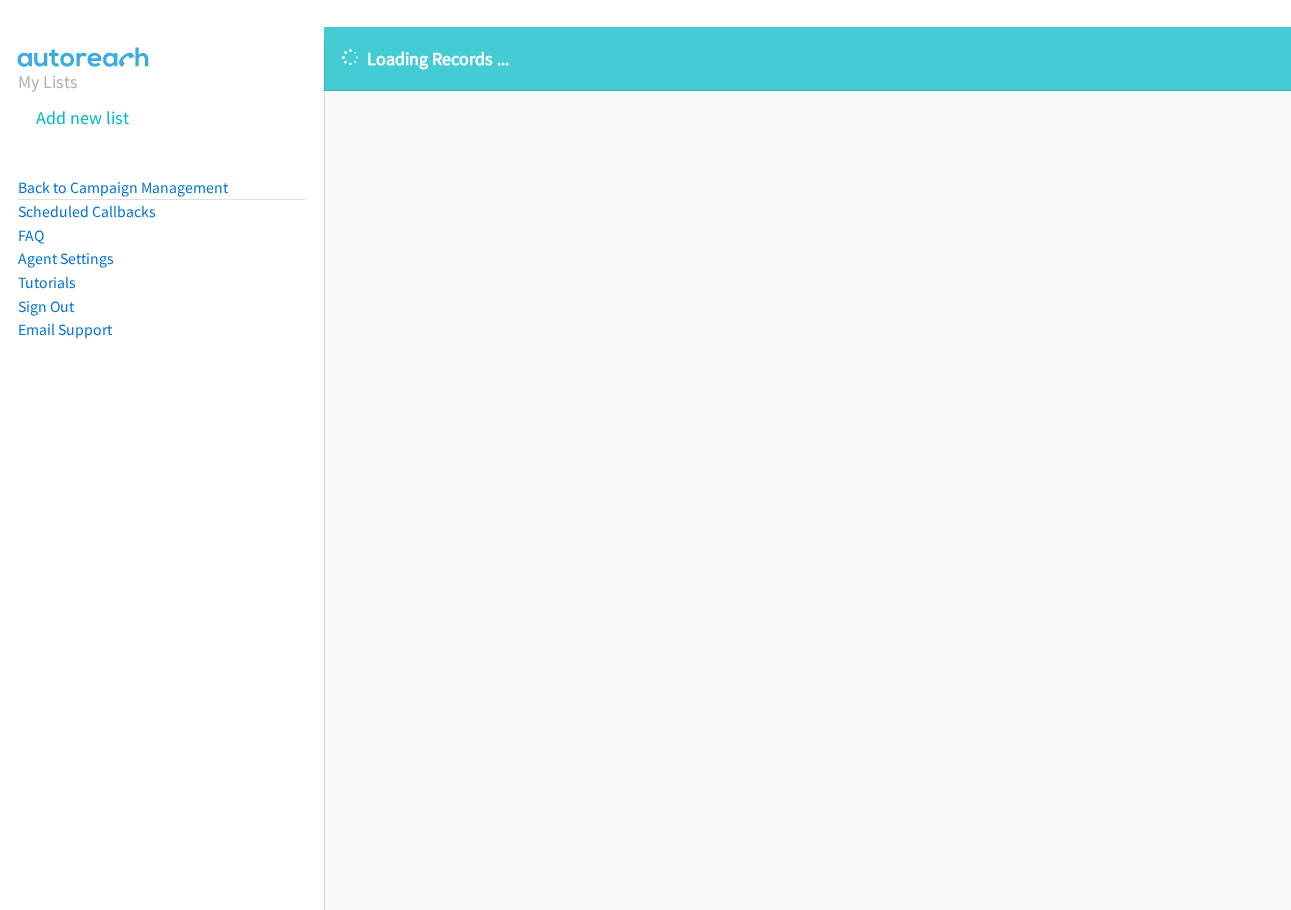 scroll, scrollTop: 0, scrollLeft: 0, axis: both 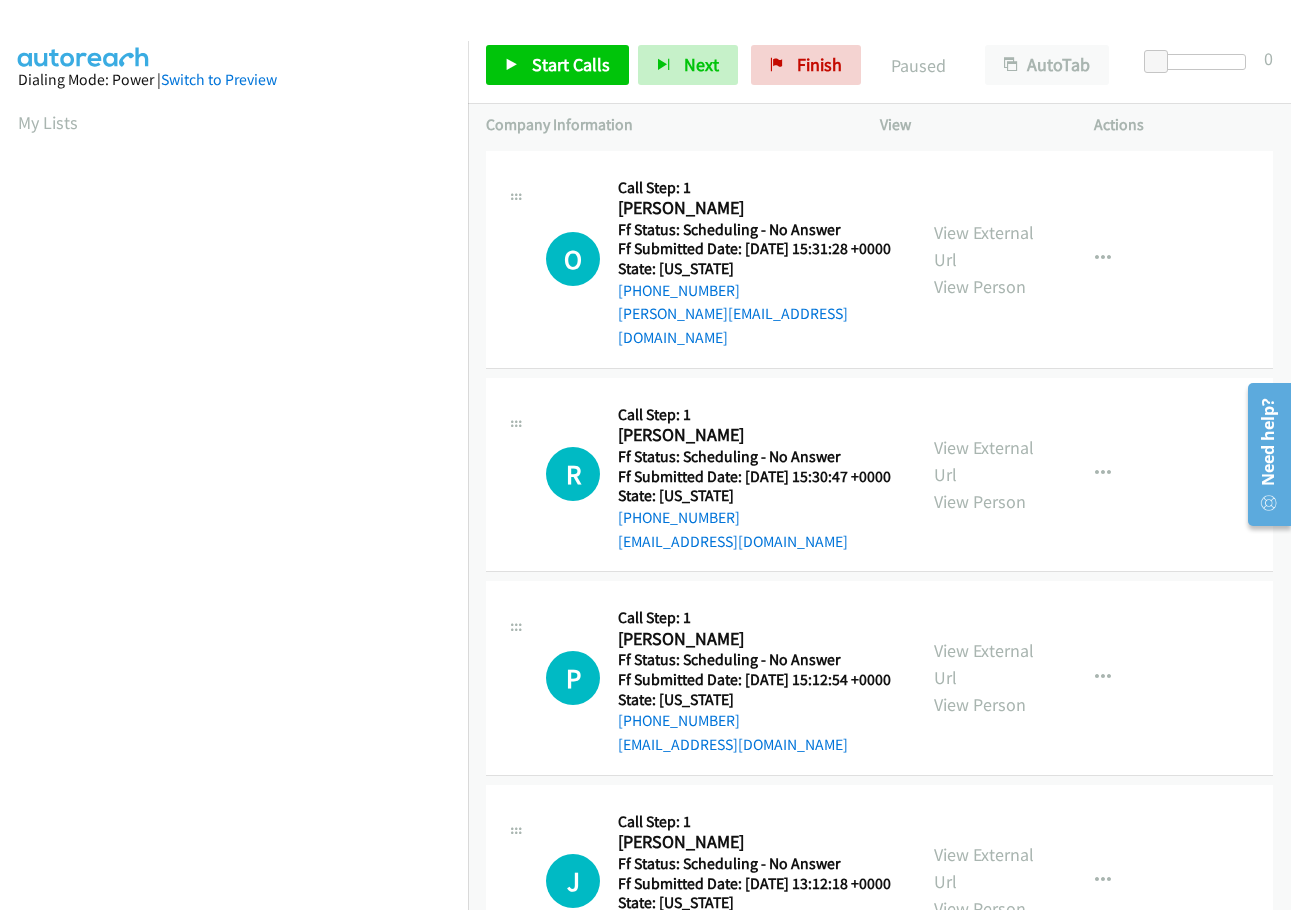 click on "View External Url
View Person
View External Url
Email
Schedule/Manage Callback
Skip Call
Add to do not call list" at bounding box center (1032, 259) 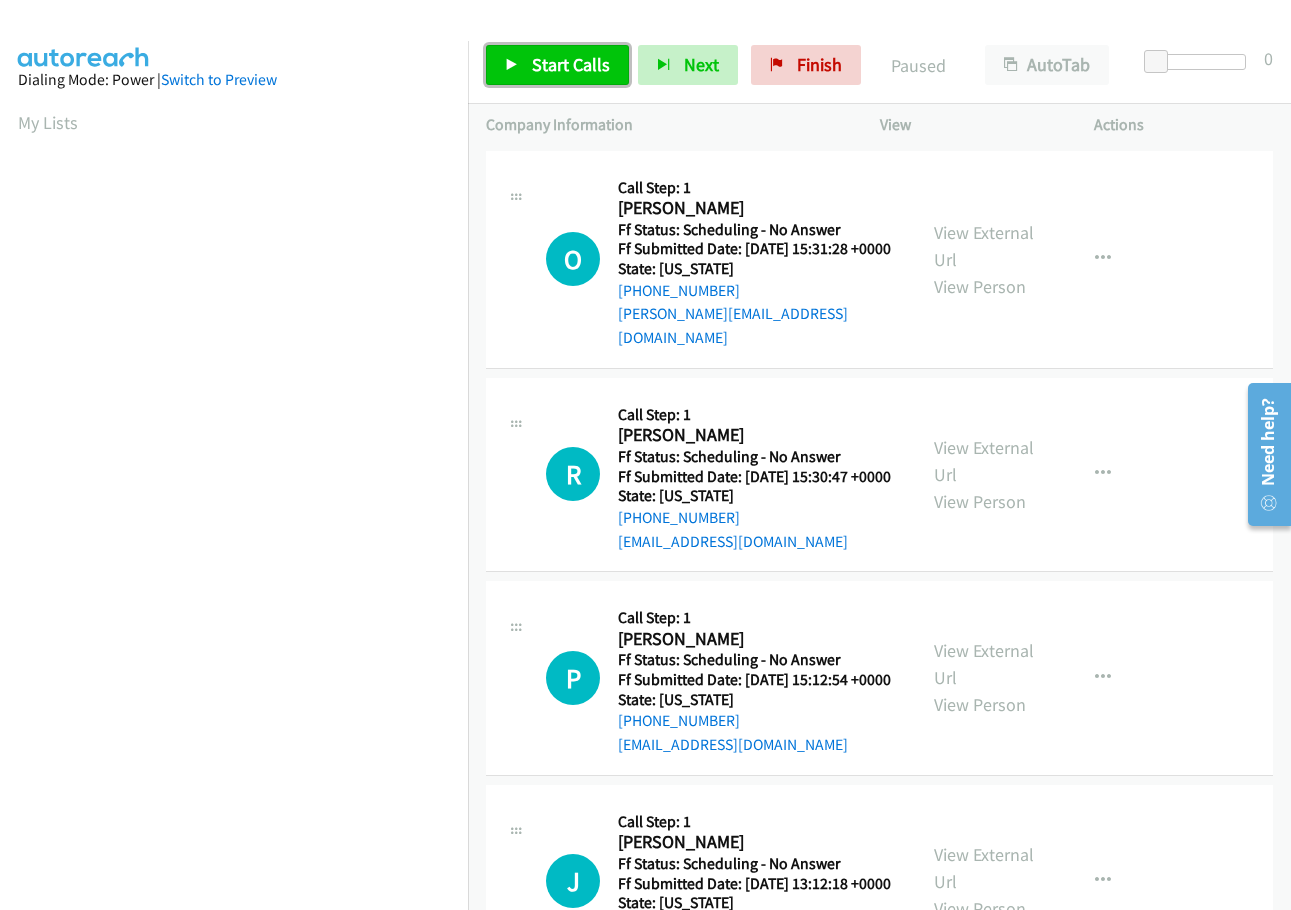 click on "Start Calls" at bounding box center [571, 64] 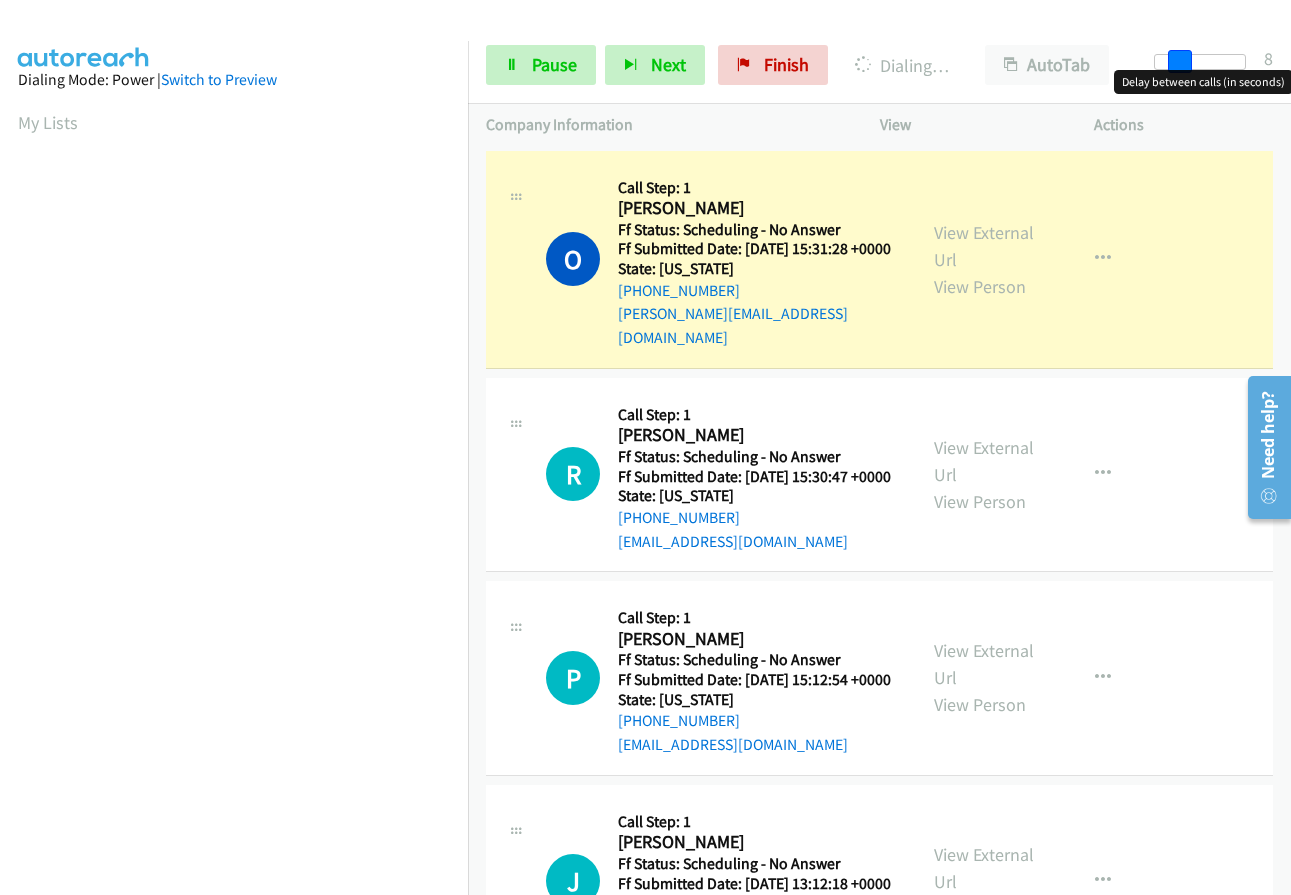 drag, startPoint x: 1153, startPoint y: 63, endPoint x: 1176, endPoint y: 62, distance: 23.021729 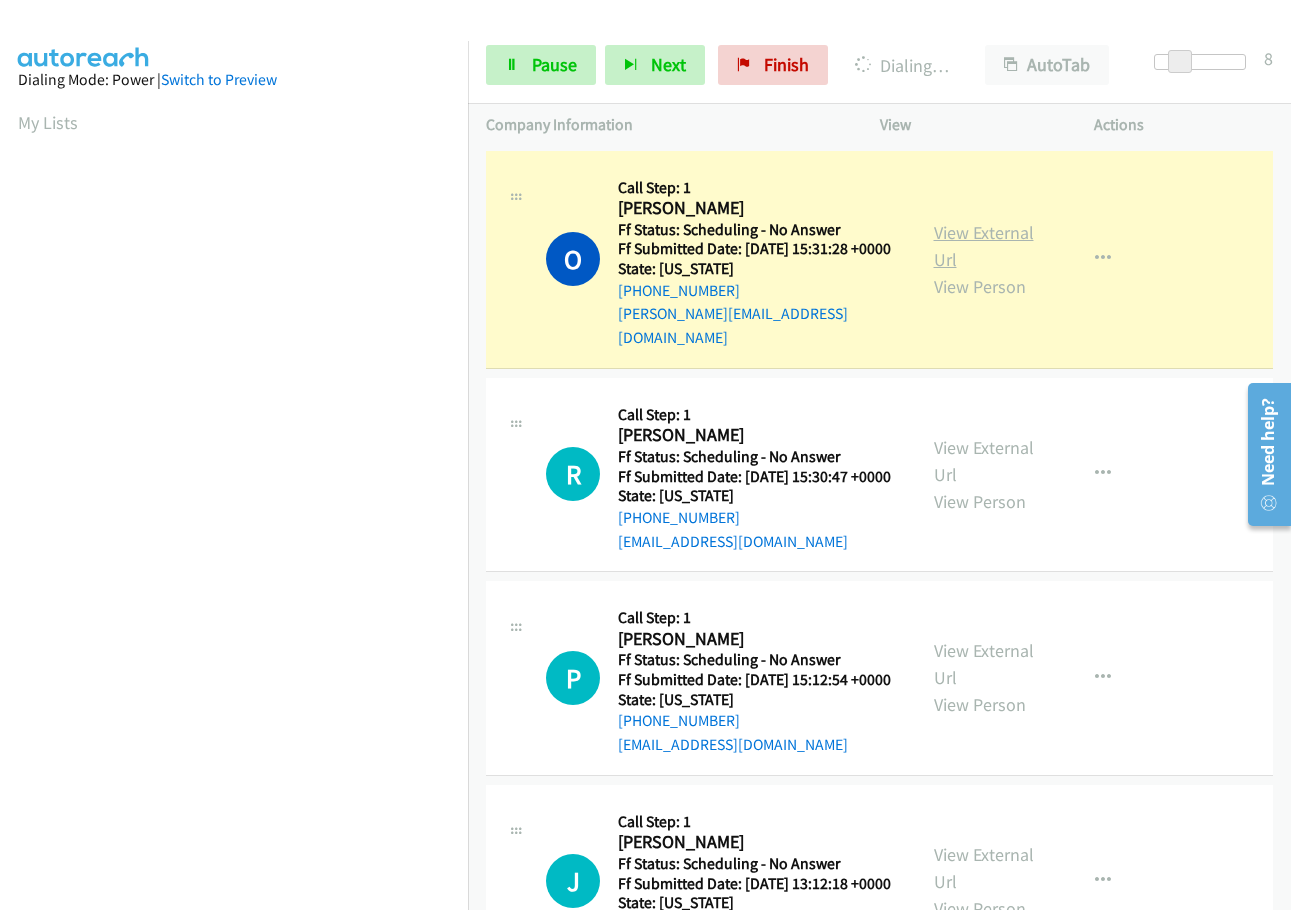 click on "View External Url" at bounding box center (984, 246) 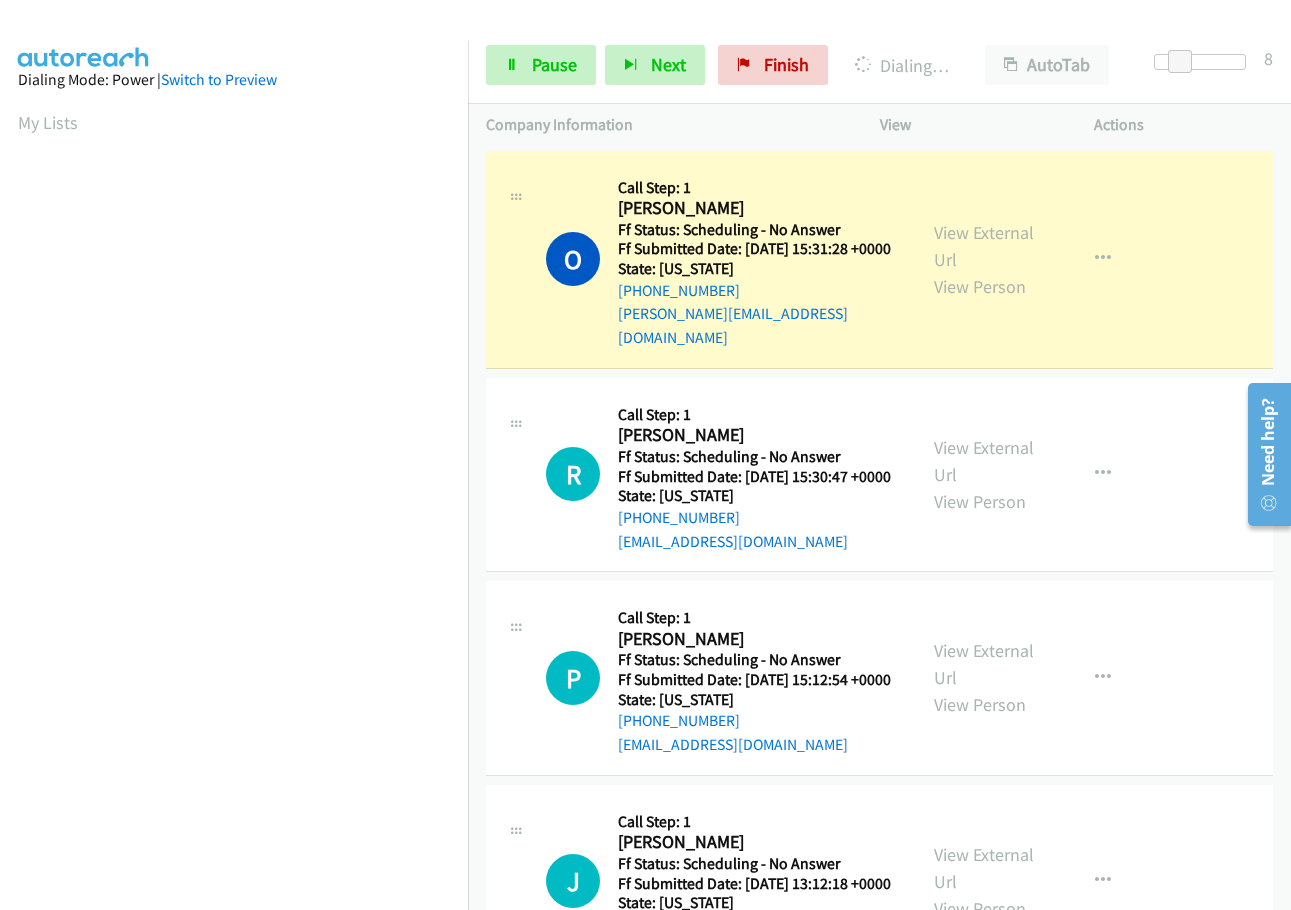 scroll, scrollTop: 212, scrollLeft: 0, axis: vertical 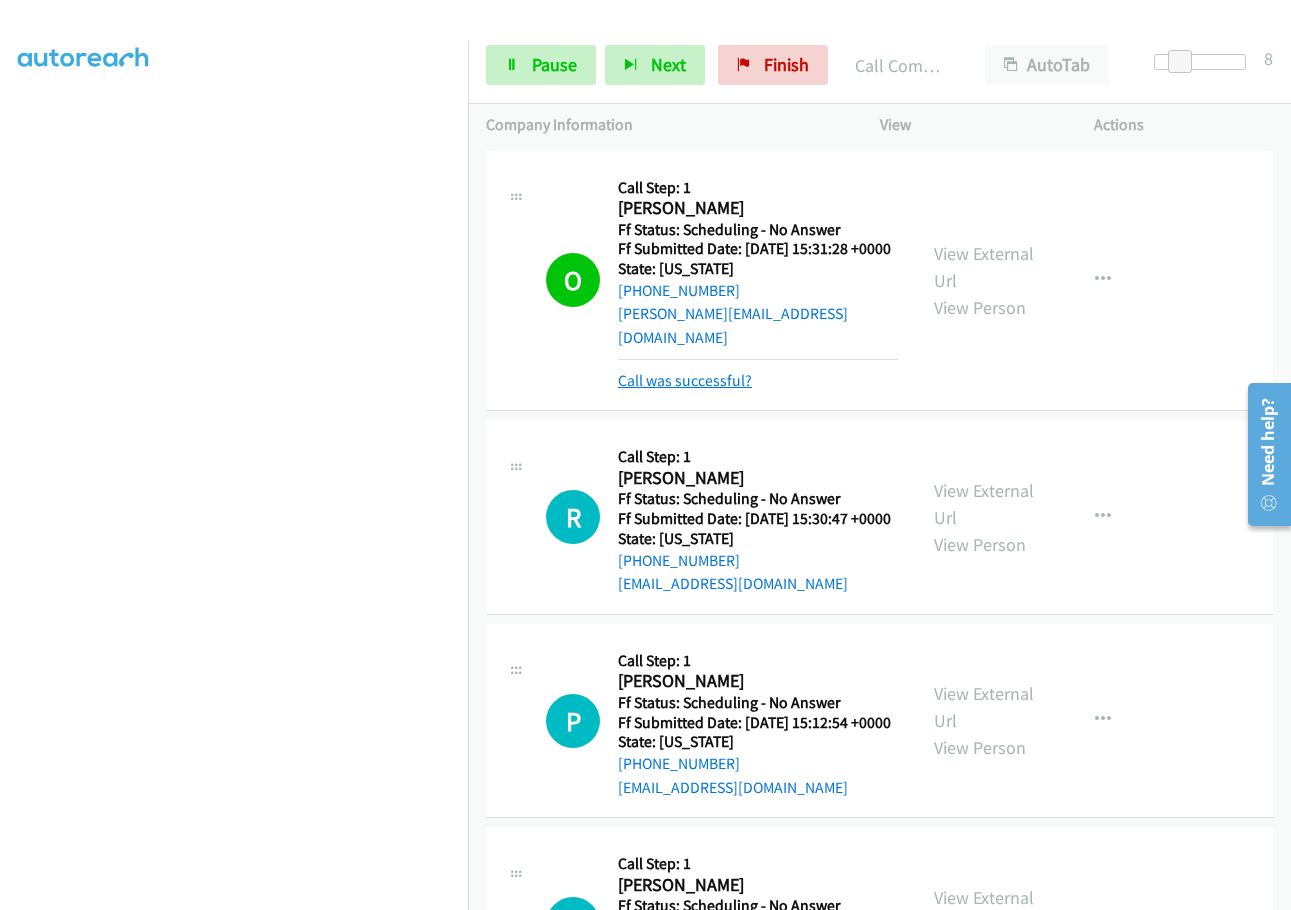click on "Call was successful?" at bounding box center [685, 380] 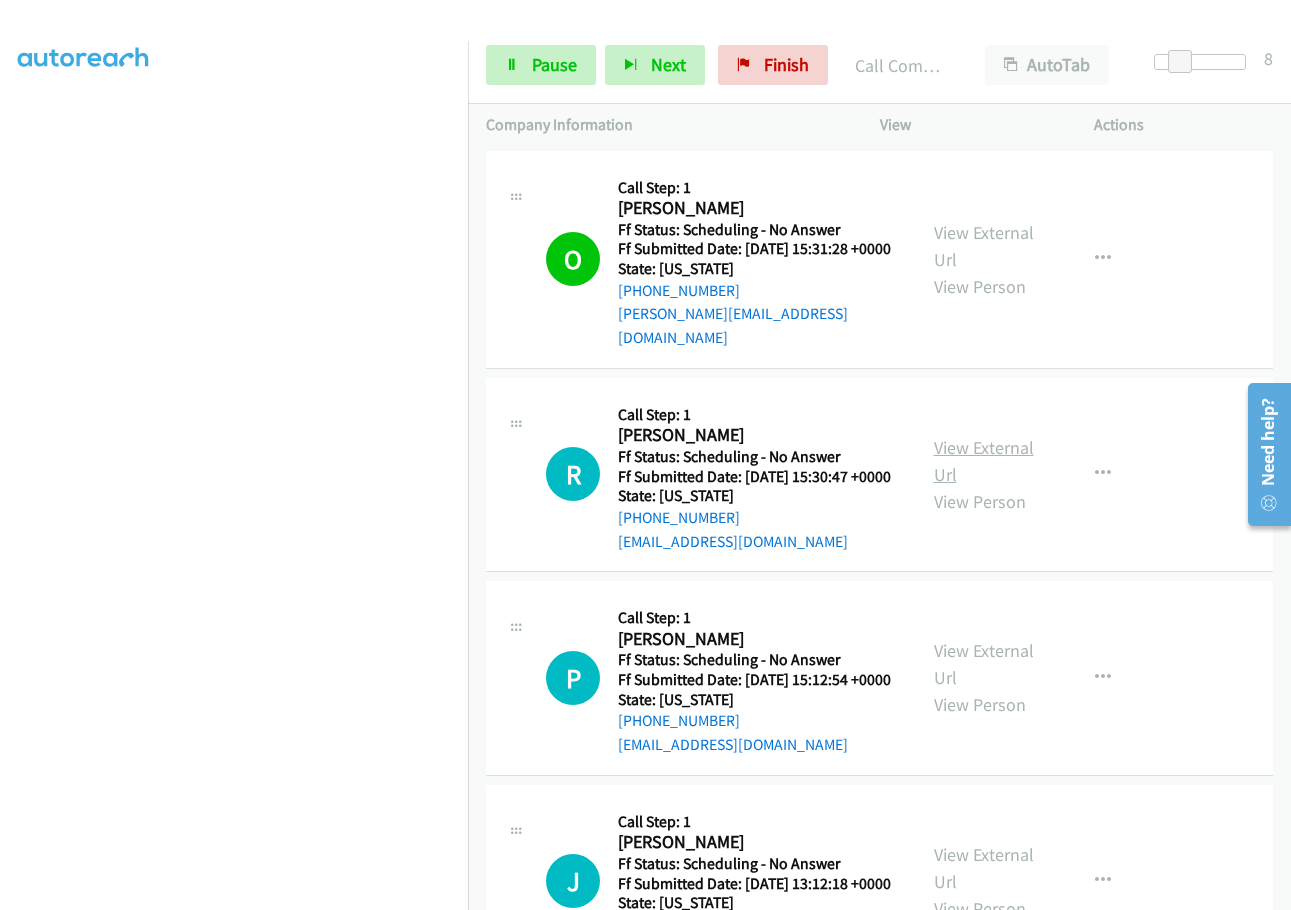 click on "View External Url" at bounding box center (984, 461) 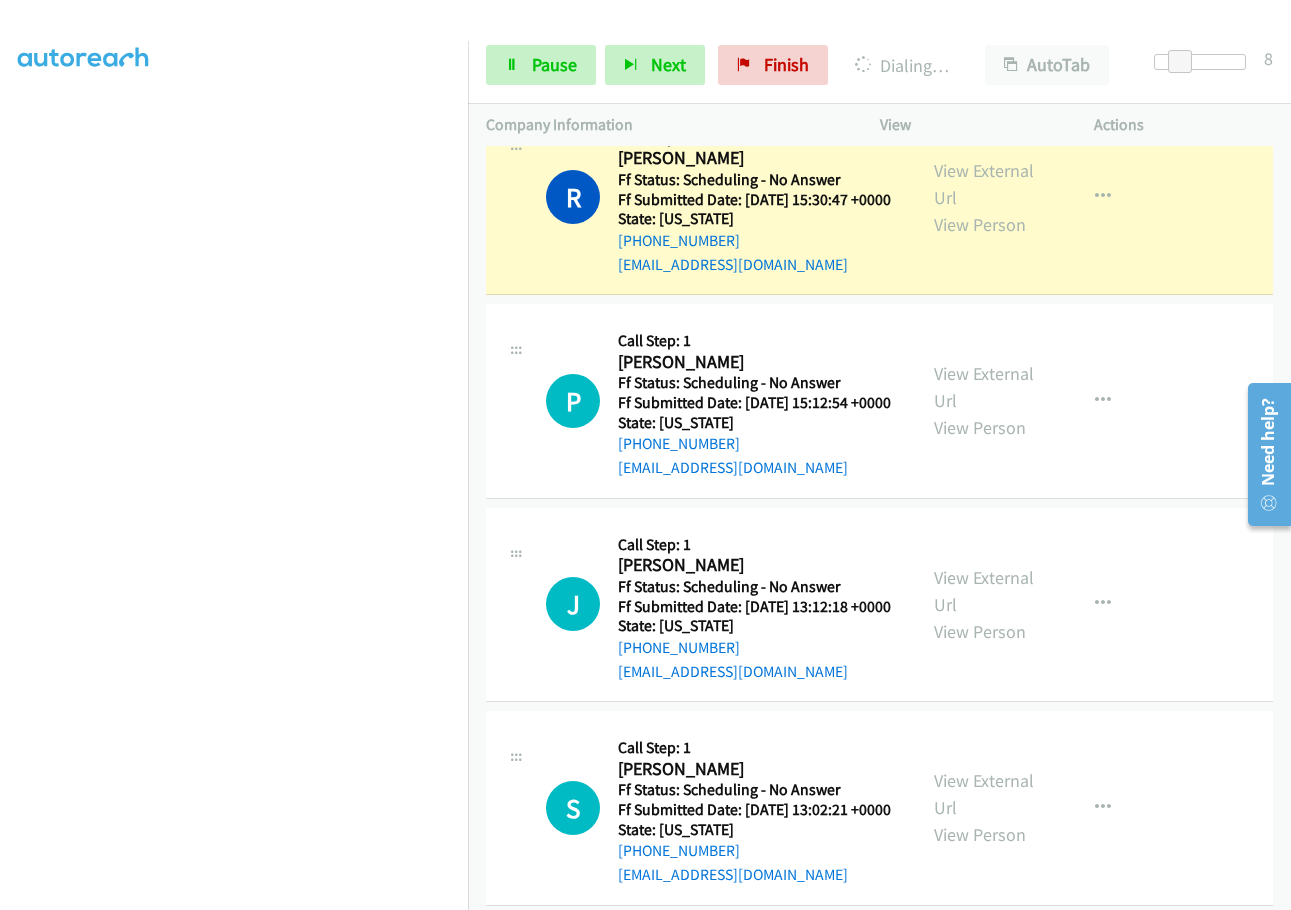 scroll, scrollTop: 300, scrollLeft: 0, axis: vertical 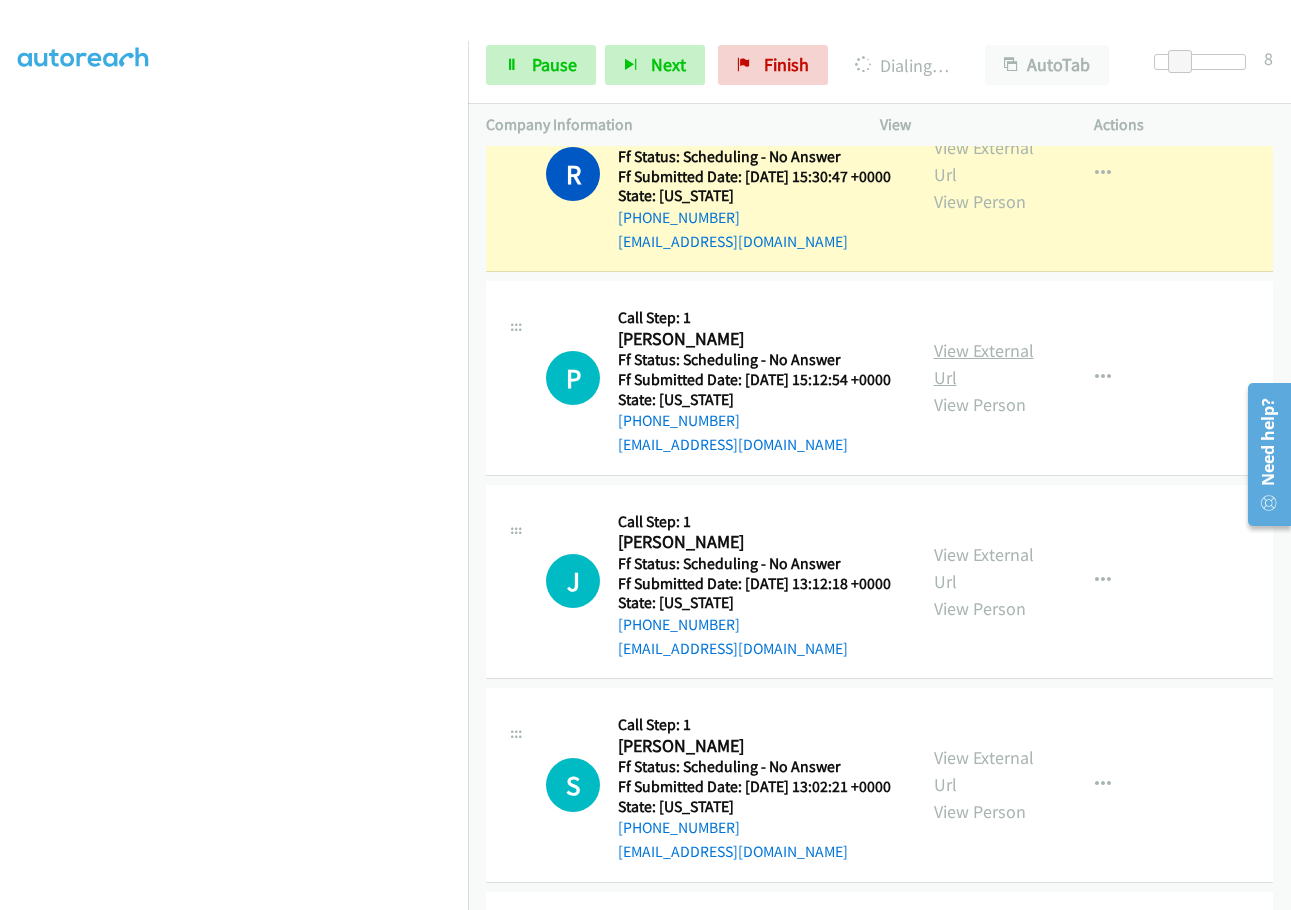 click on "View External Url" at bounding box center (984, 364) 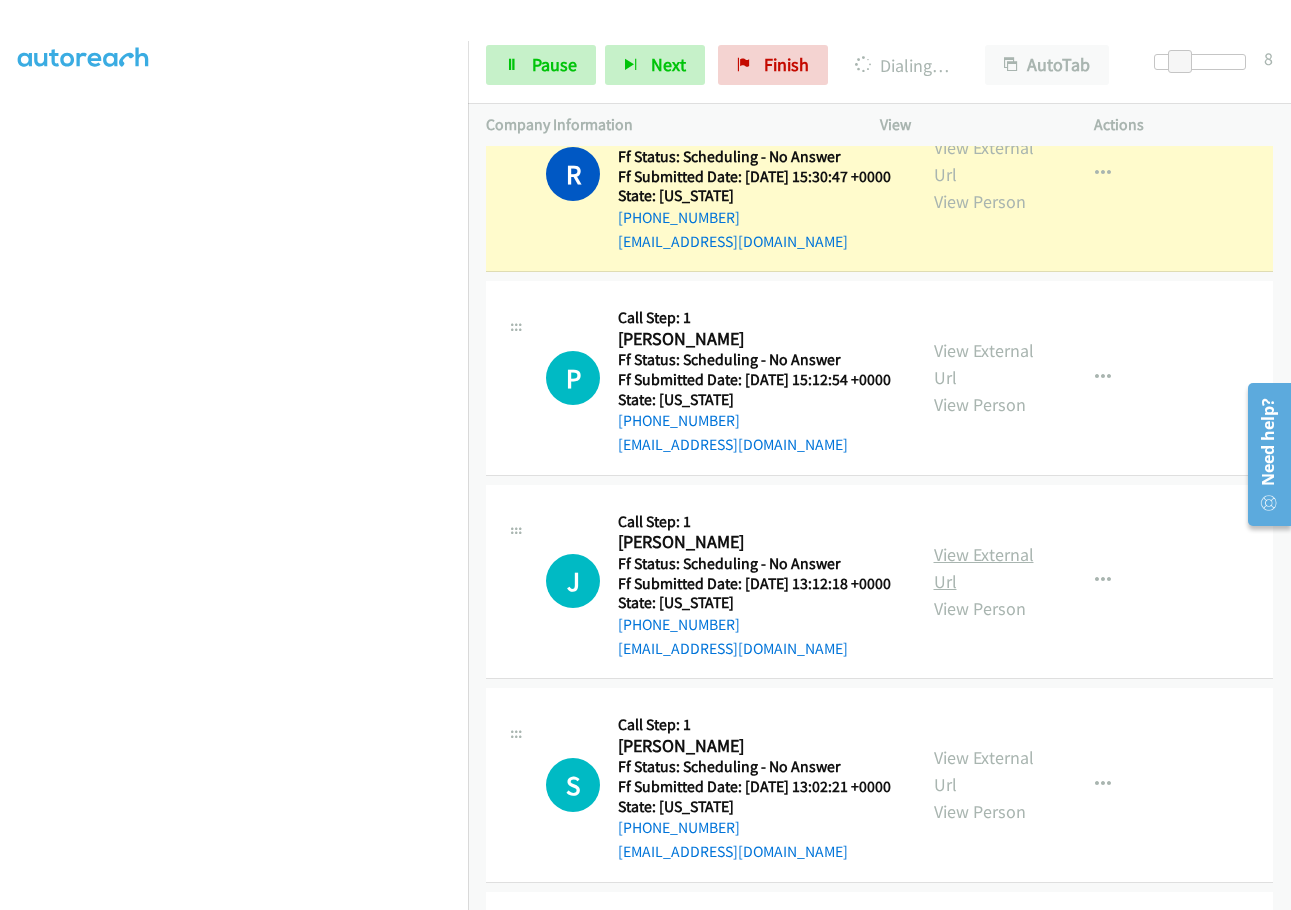 click on "View External Url" at bounding box center (984, 568) 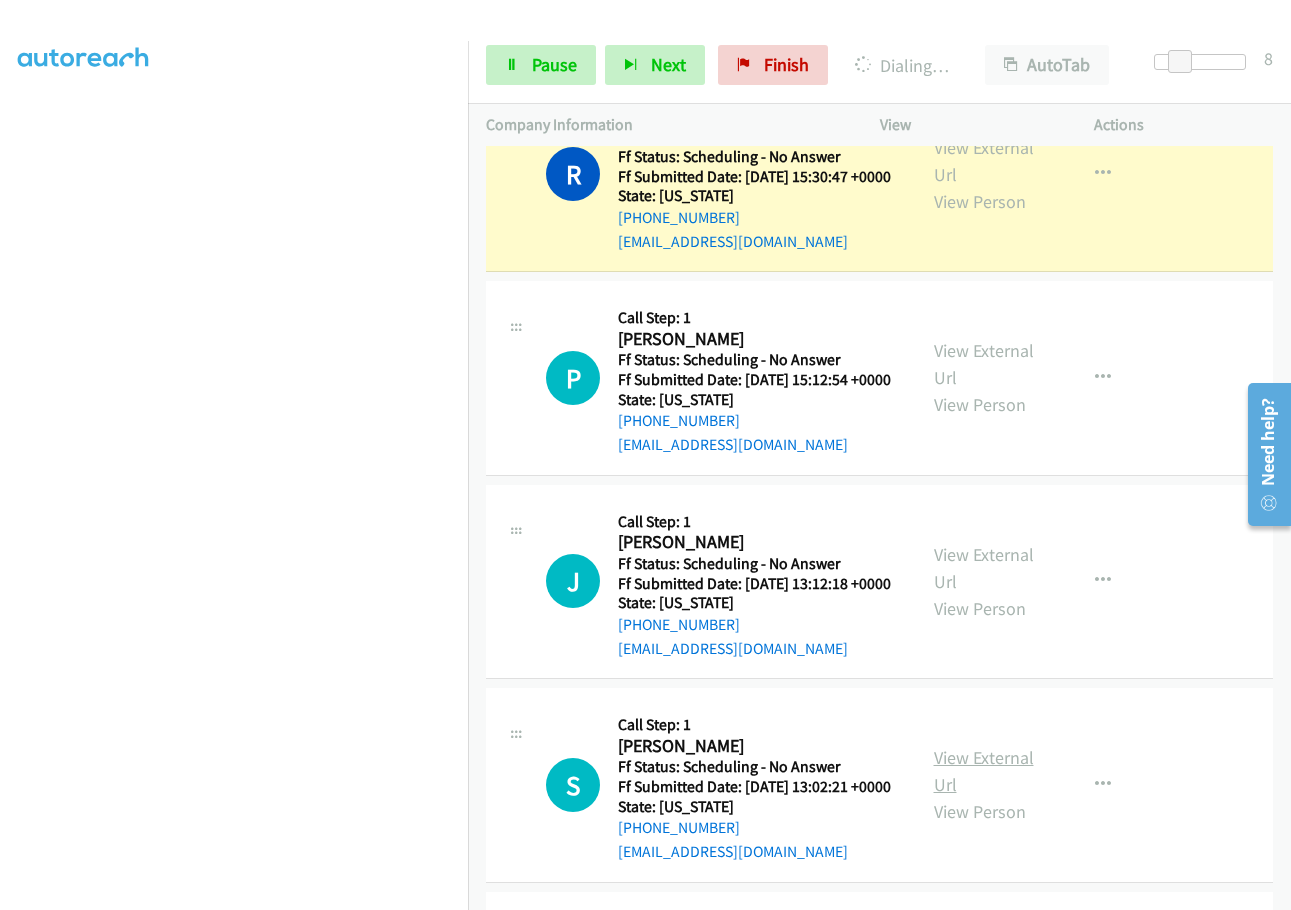 click on "View External Url" at bounding box center [984, 771] 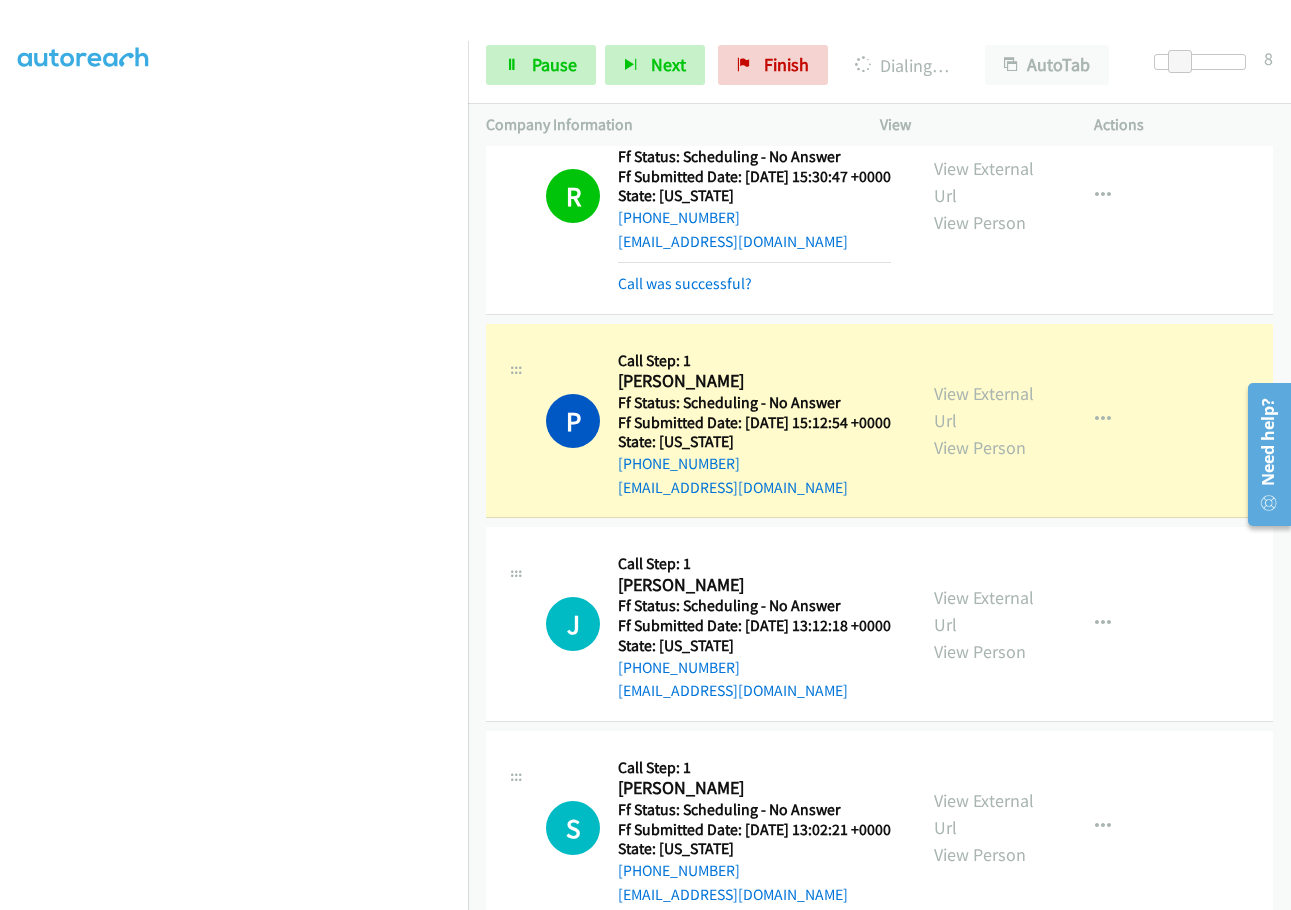 scroll, scrollTop: 322, scrollLeft: 0, axis: vertical 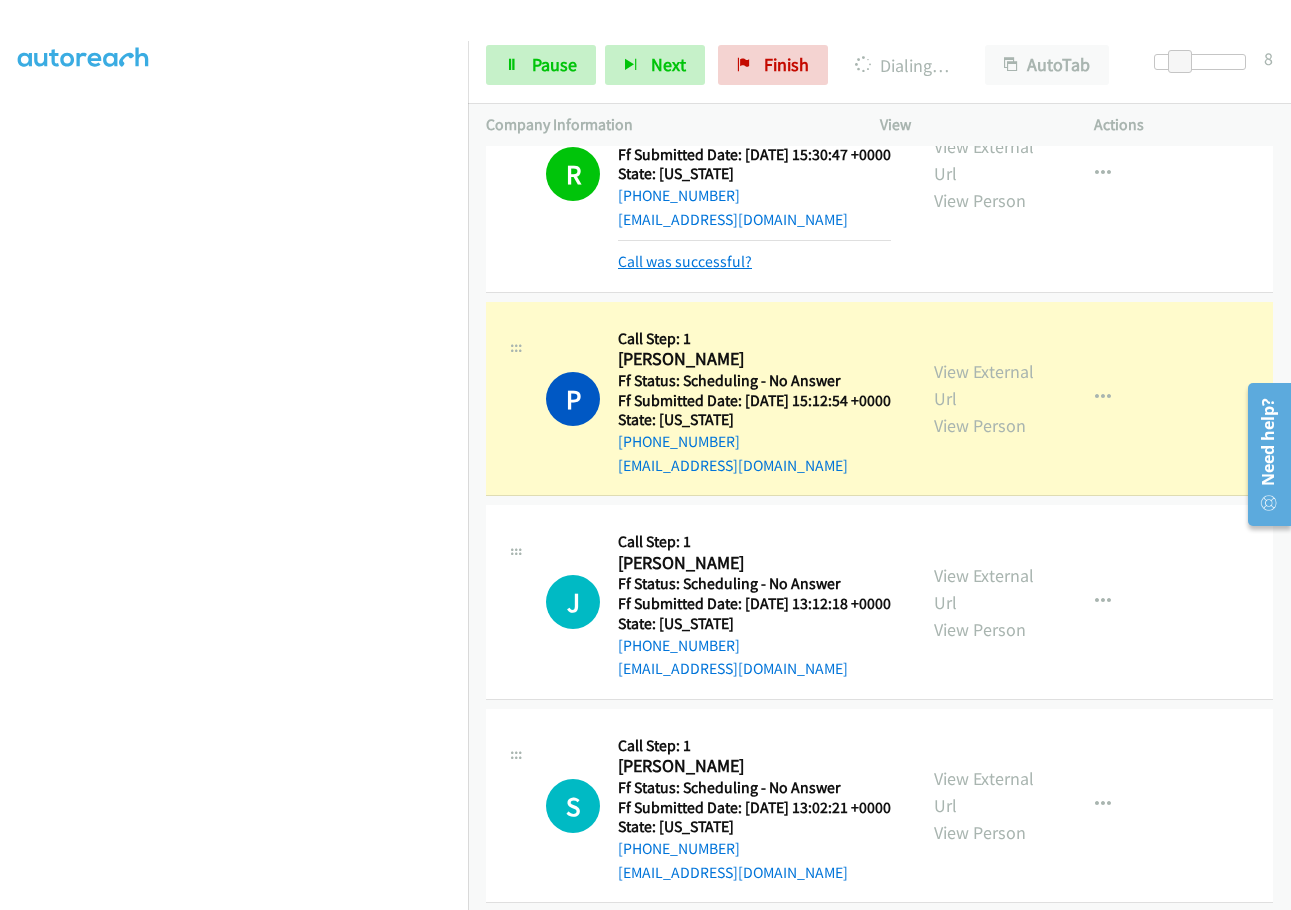 click on "Call was successful?" at bounding box center [685, 261] 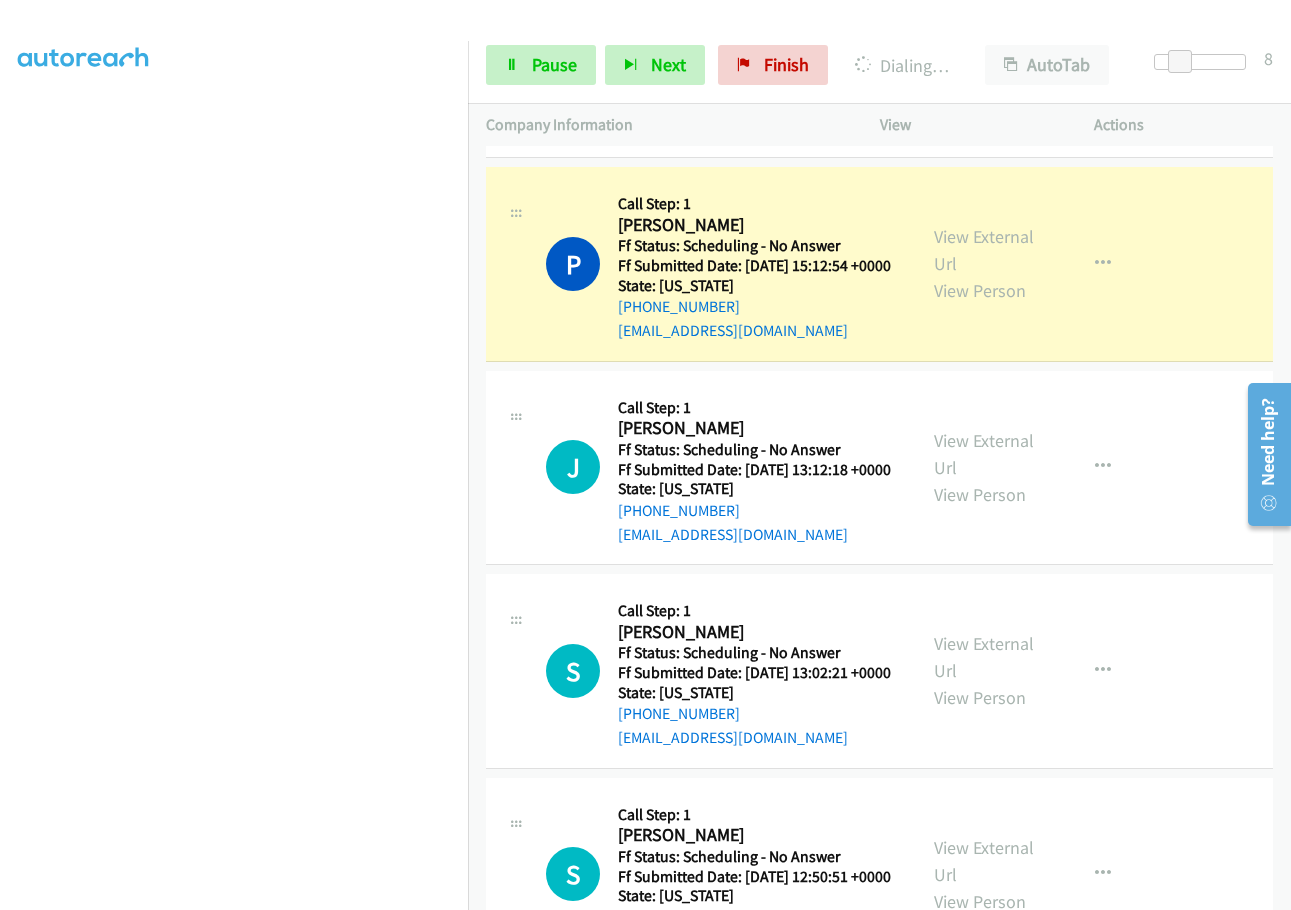 scroll, scrollTop: 500, scrollLeft: 0, axis: vertical 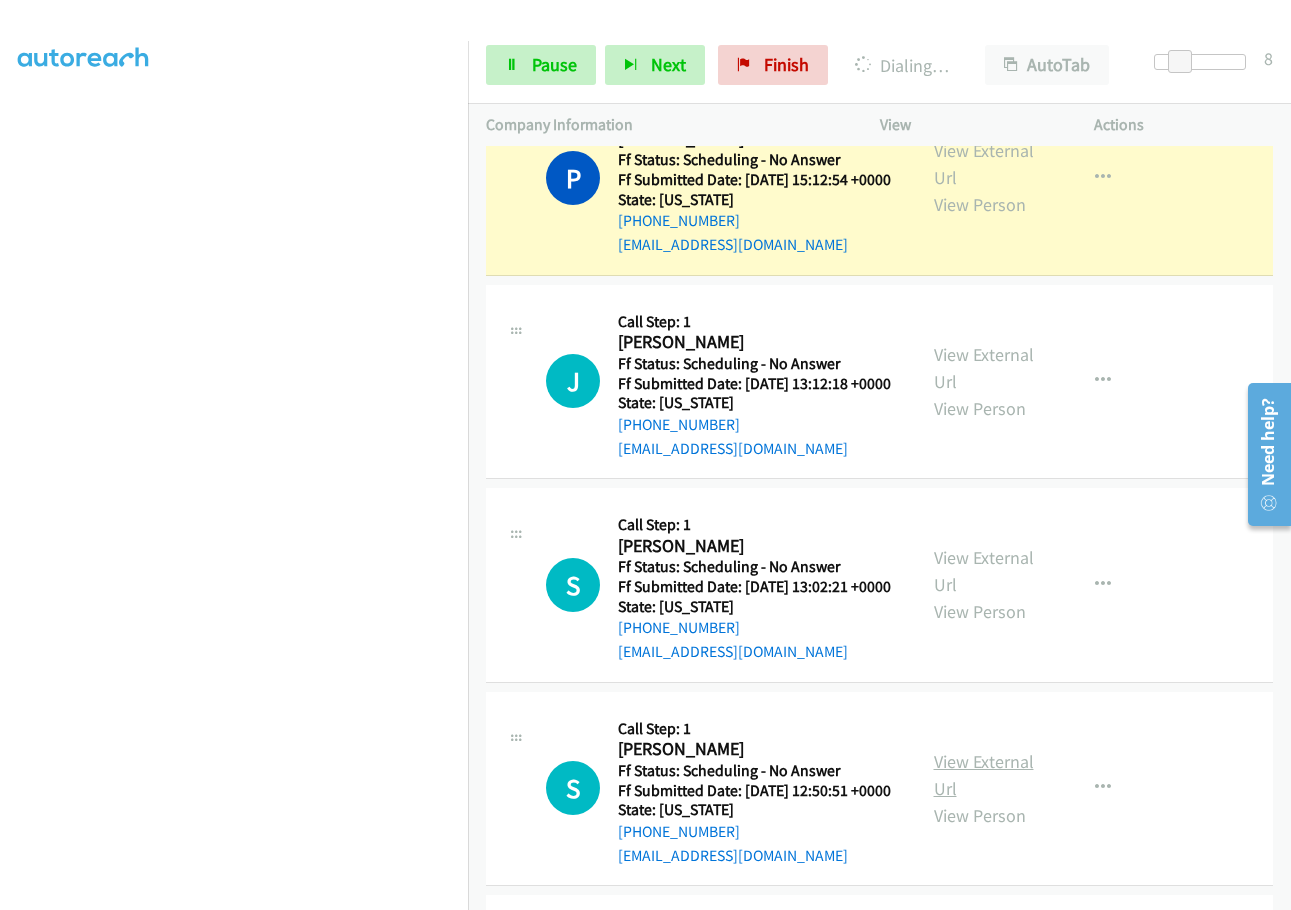 click on "View External Url" at bounding box center [984, 775] 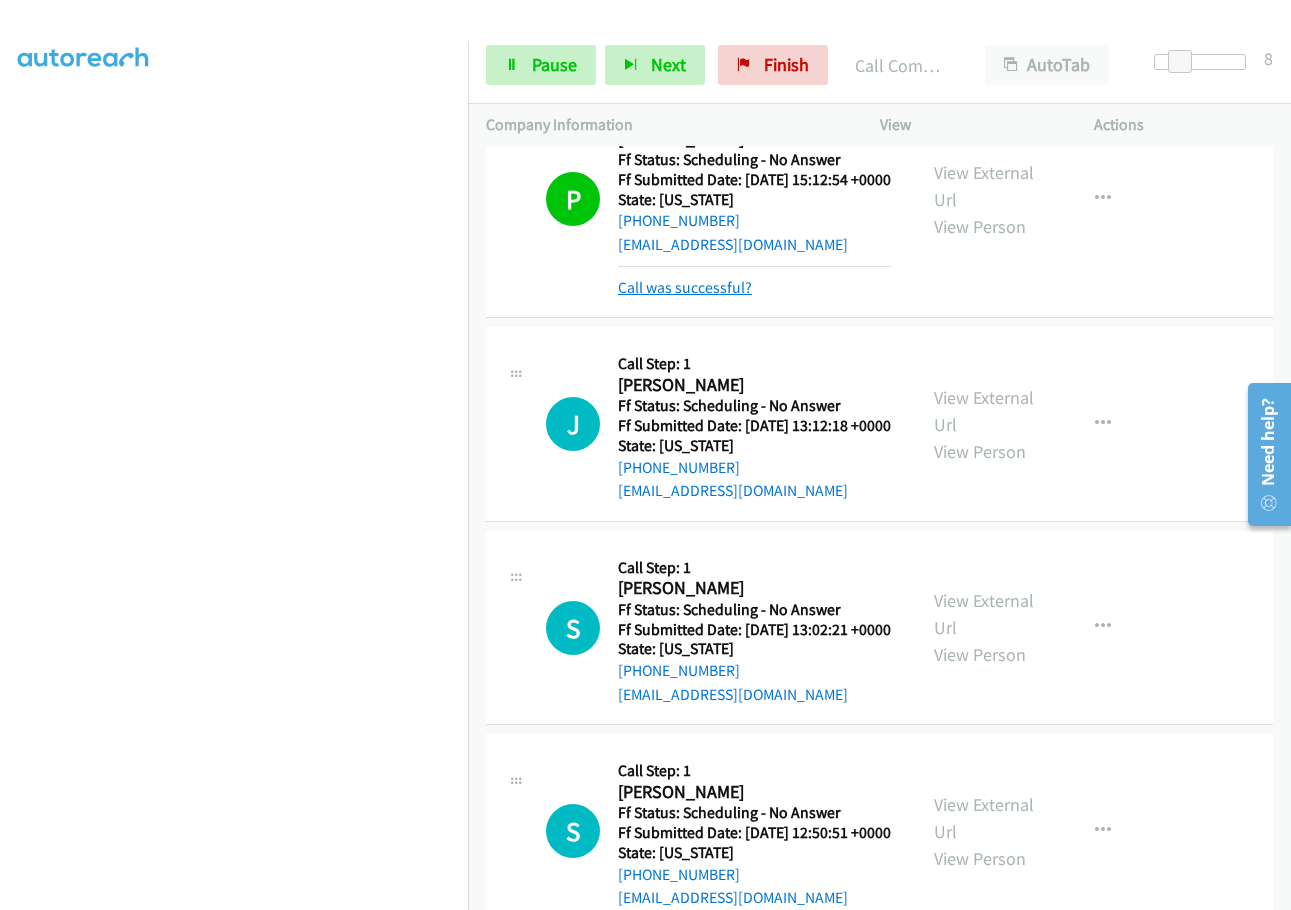 click on "Call was successful?" at bounding box center (685, 287) 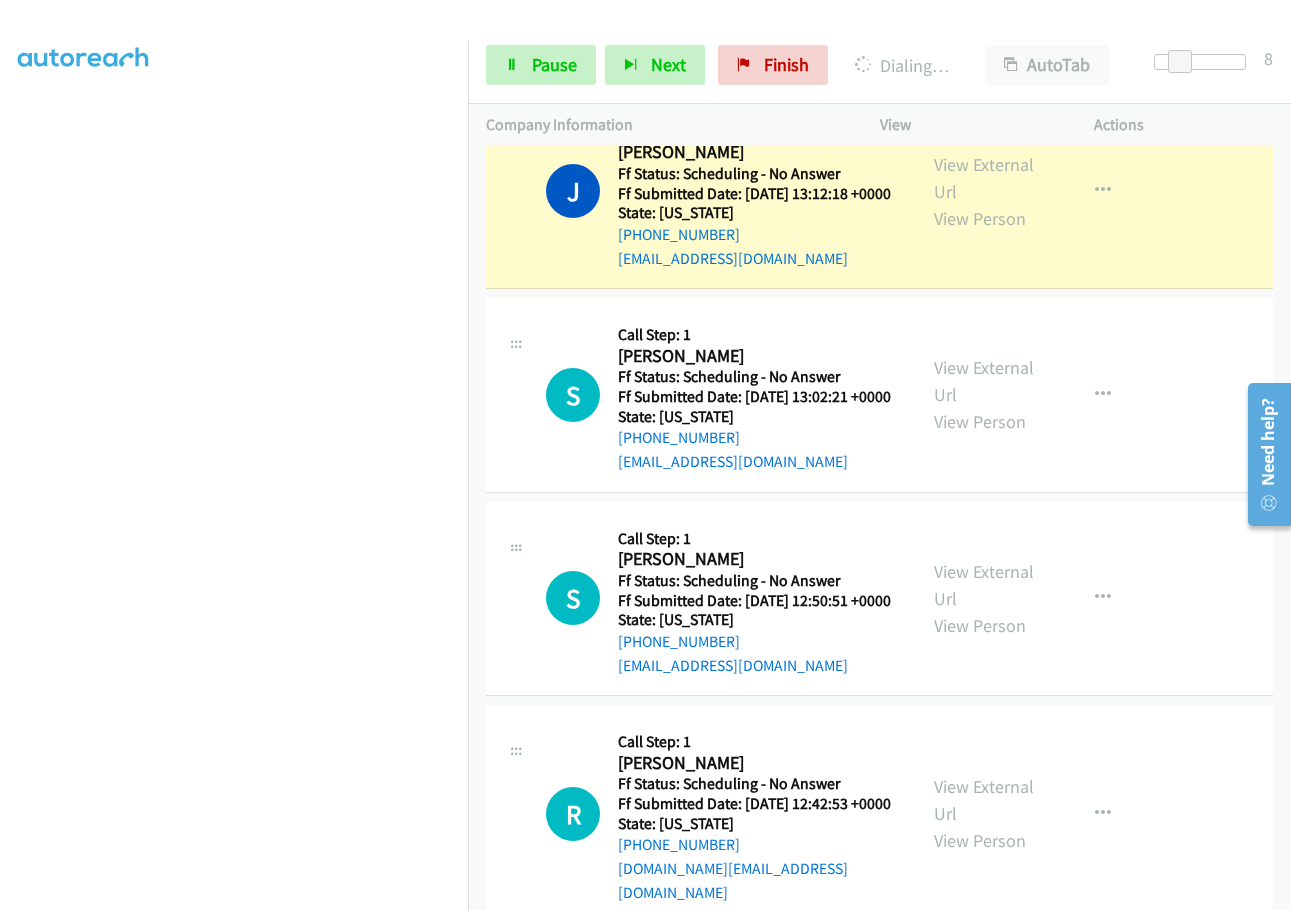 scroll, scrollTop: 700, scrollLeft: 0, axis: vertical 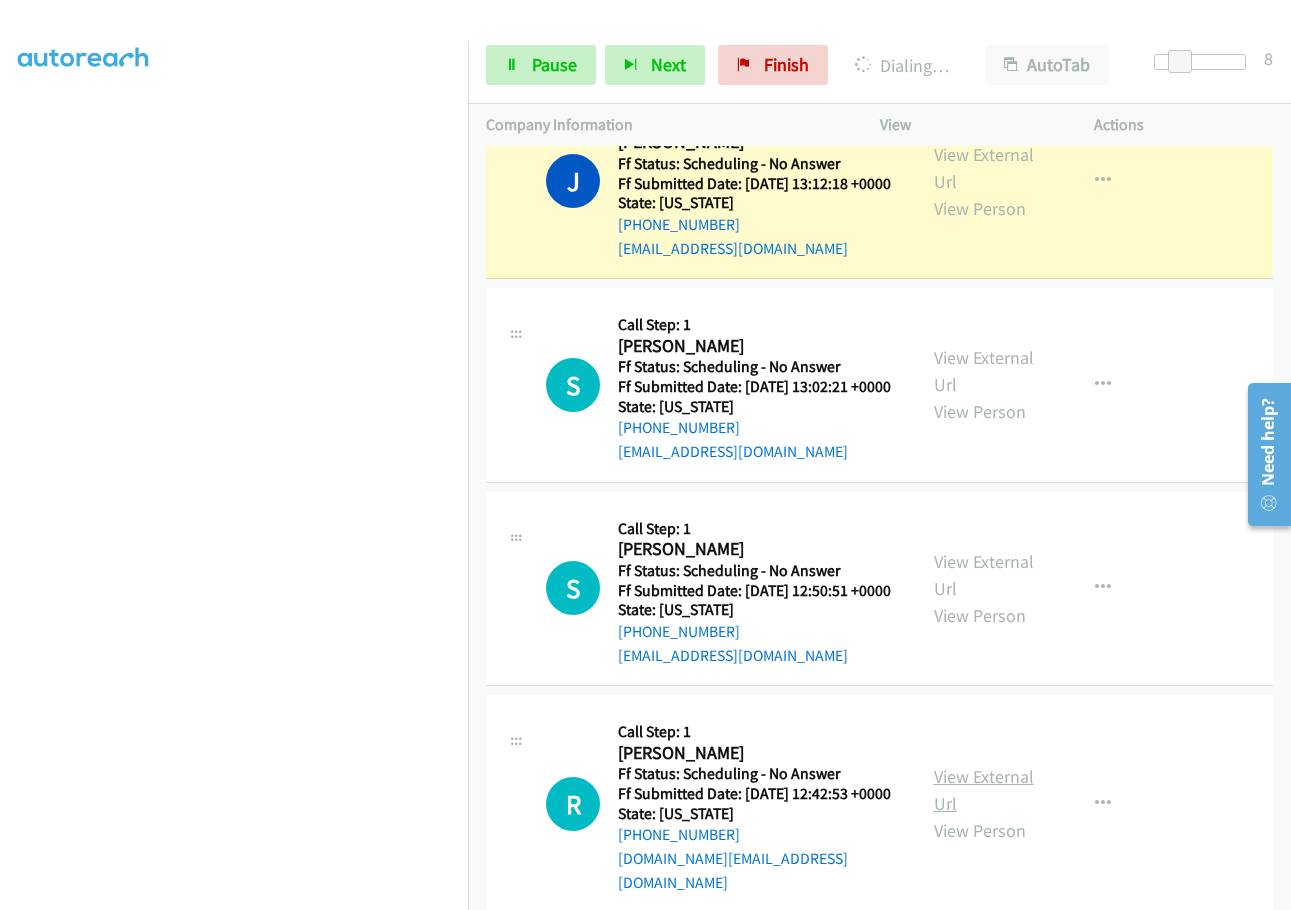 click on "View External Url" at bounding box center [984, 790] 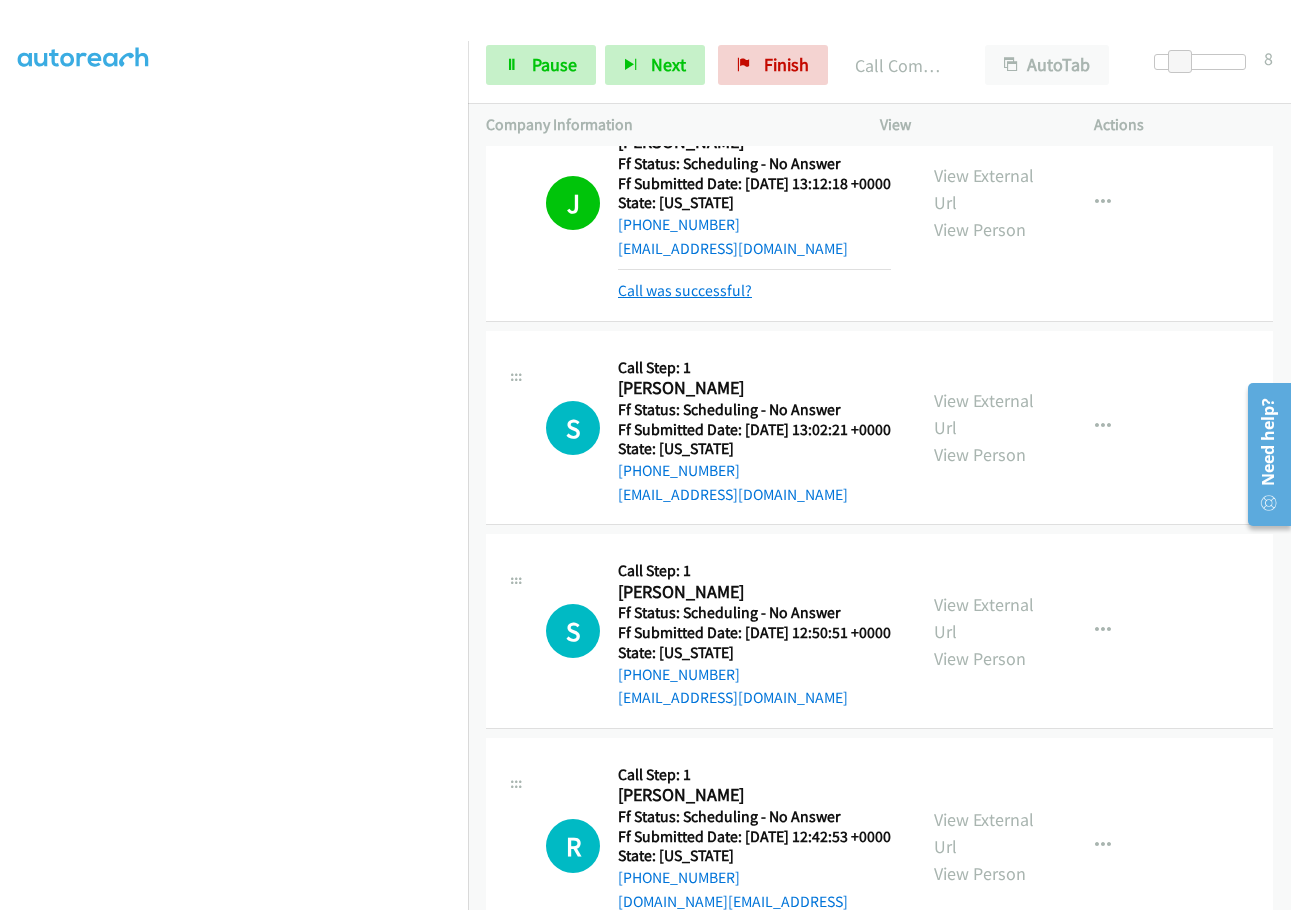 click on "Call was successful?" at bounding box center (685, 290) 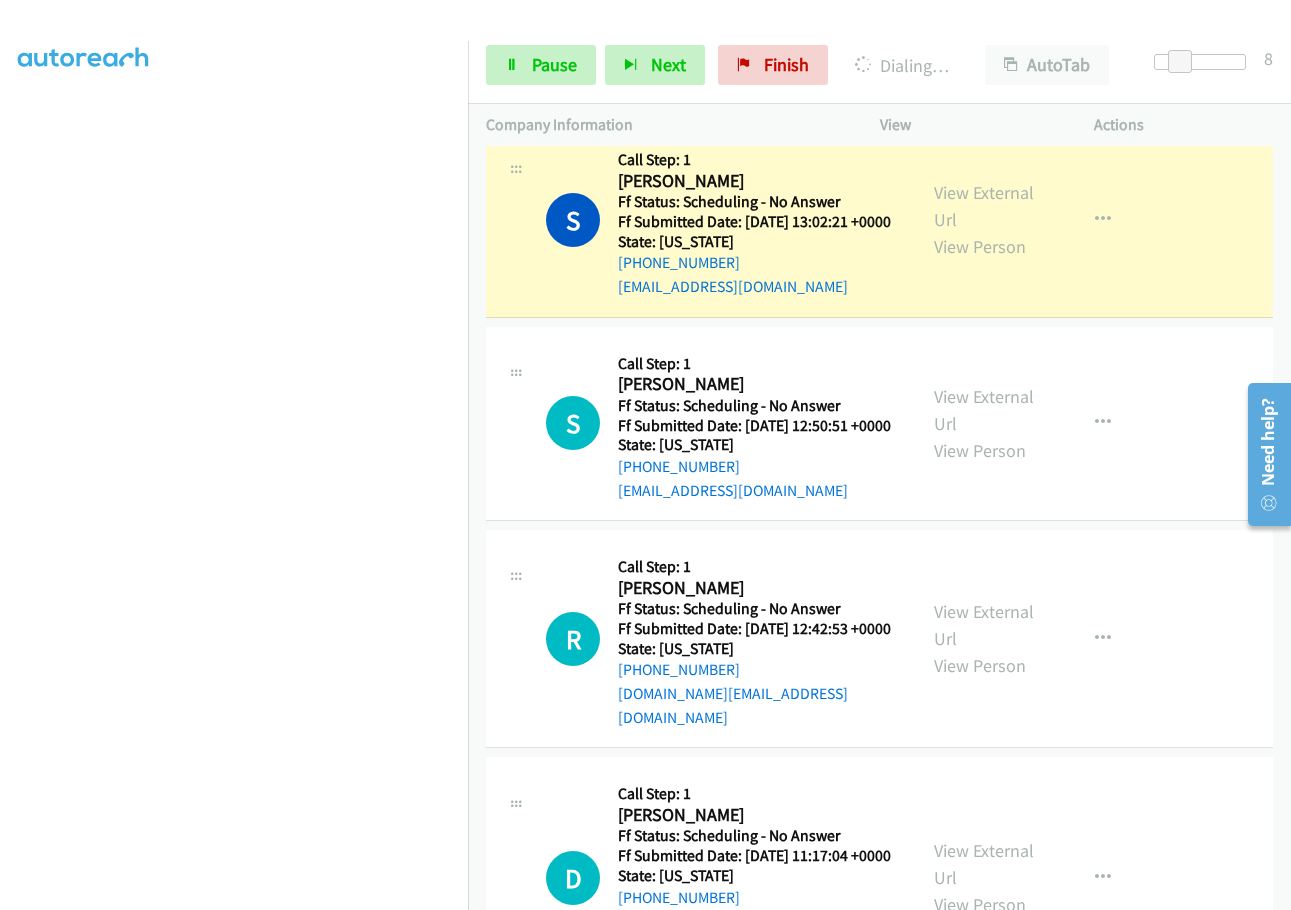 scroll, scrollTop: 900, scrollLeft: 0, axis: vertical 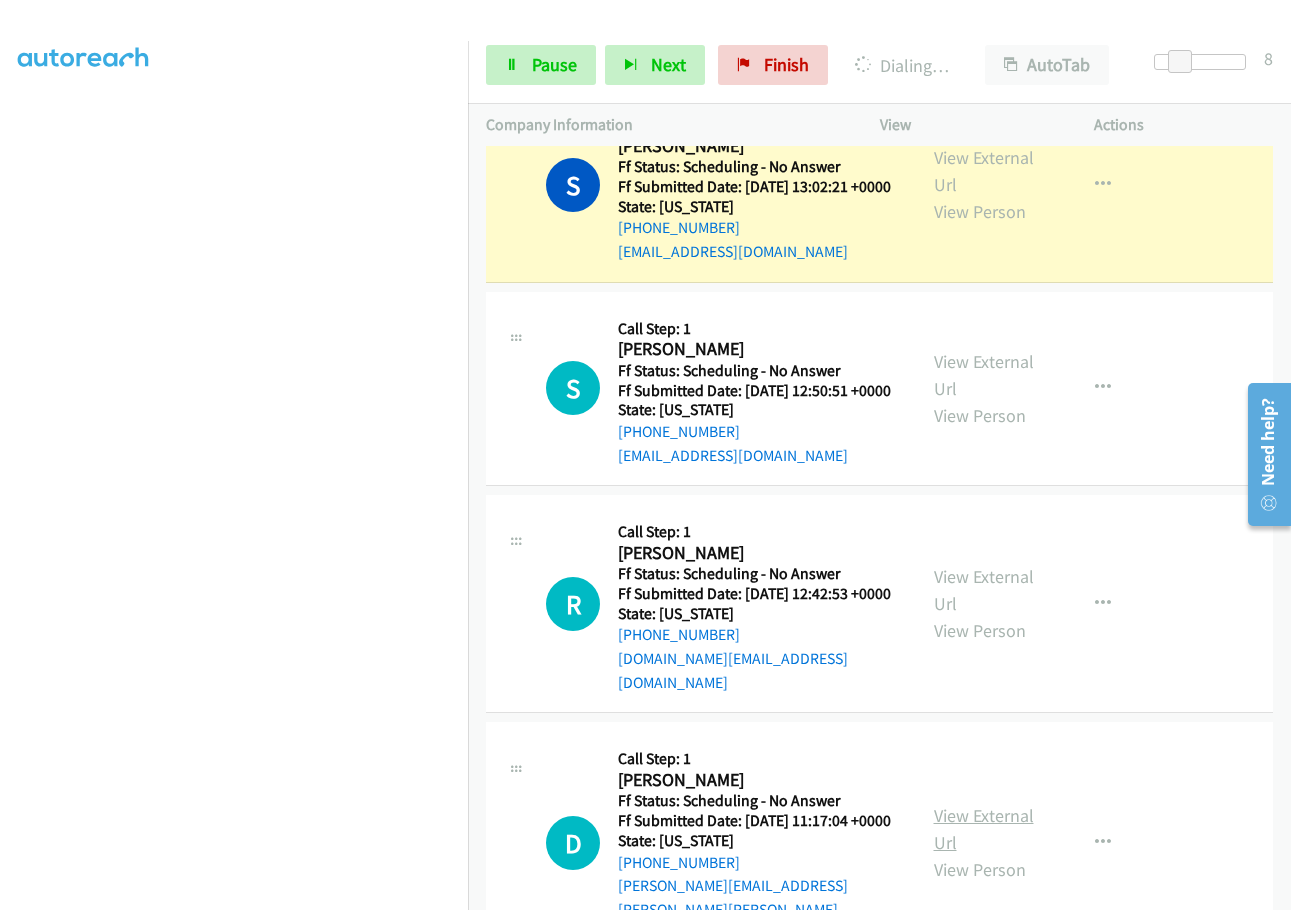 click on "View External Url" at bounding box center (984, 829) 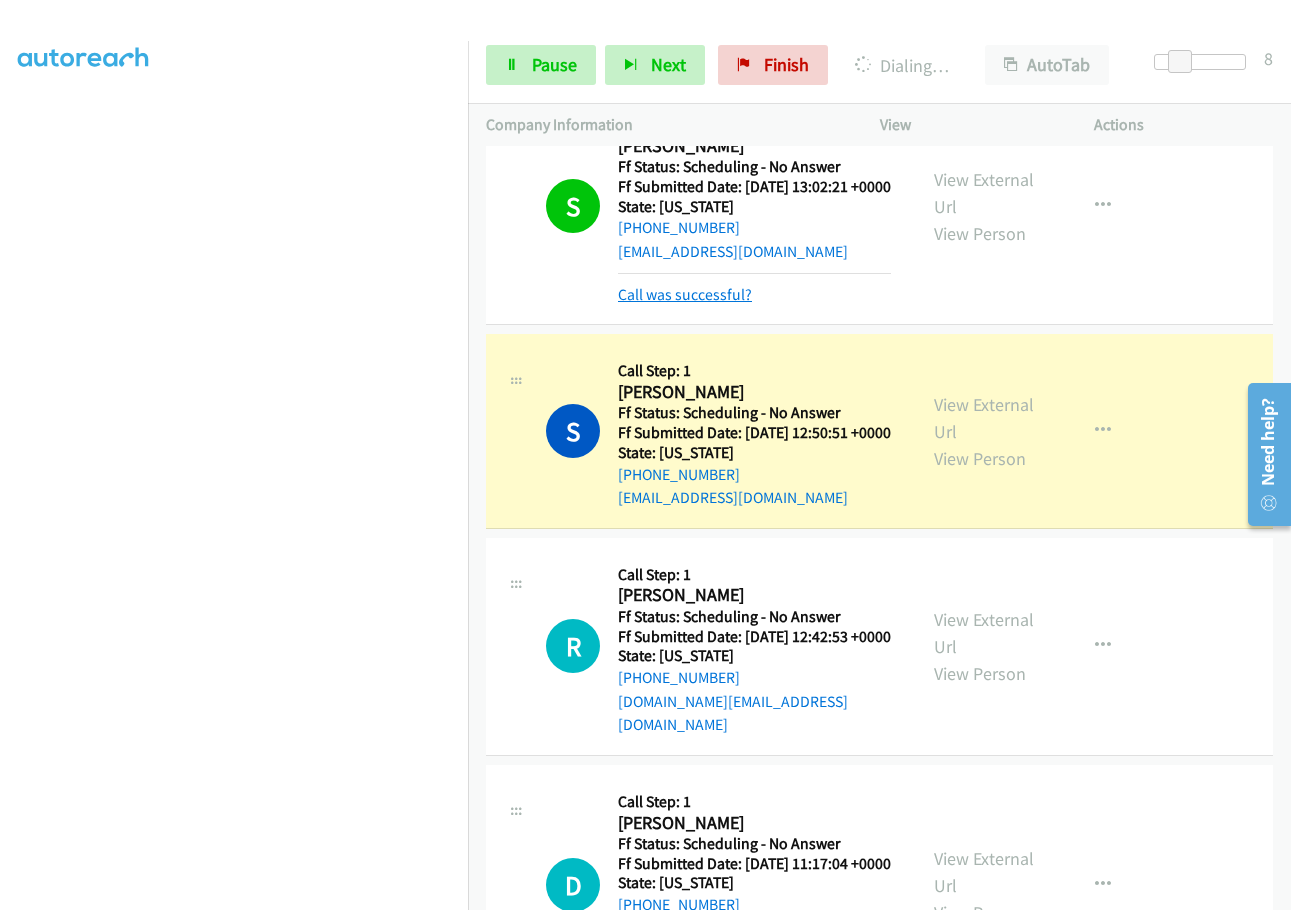 click on "Call was successful?" at bounding box center [685, 294] 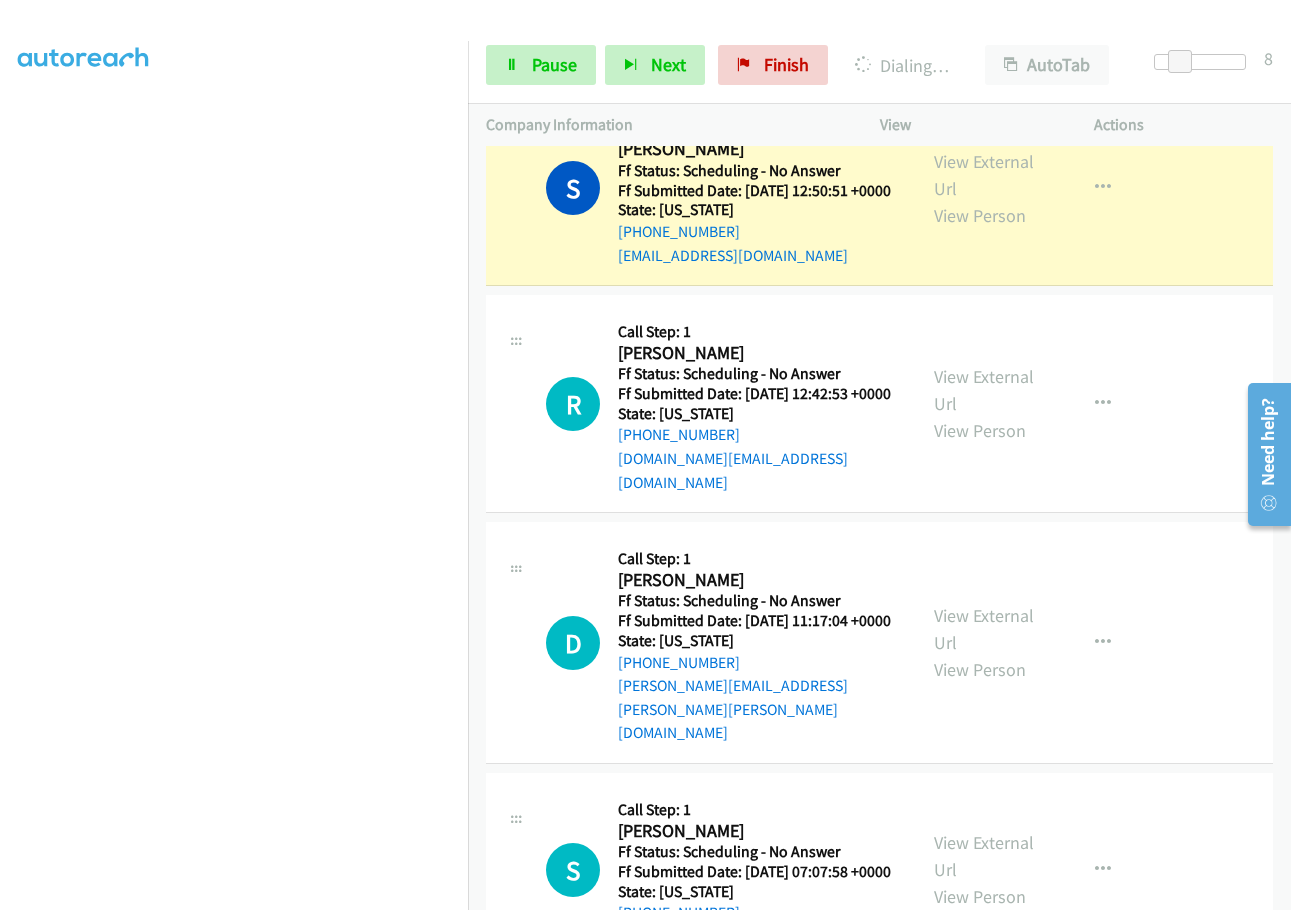 scroll, scrollTop: 1200, scrollLeft: 0, axis: vertical 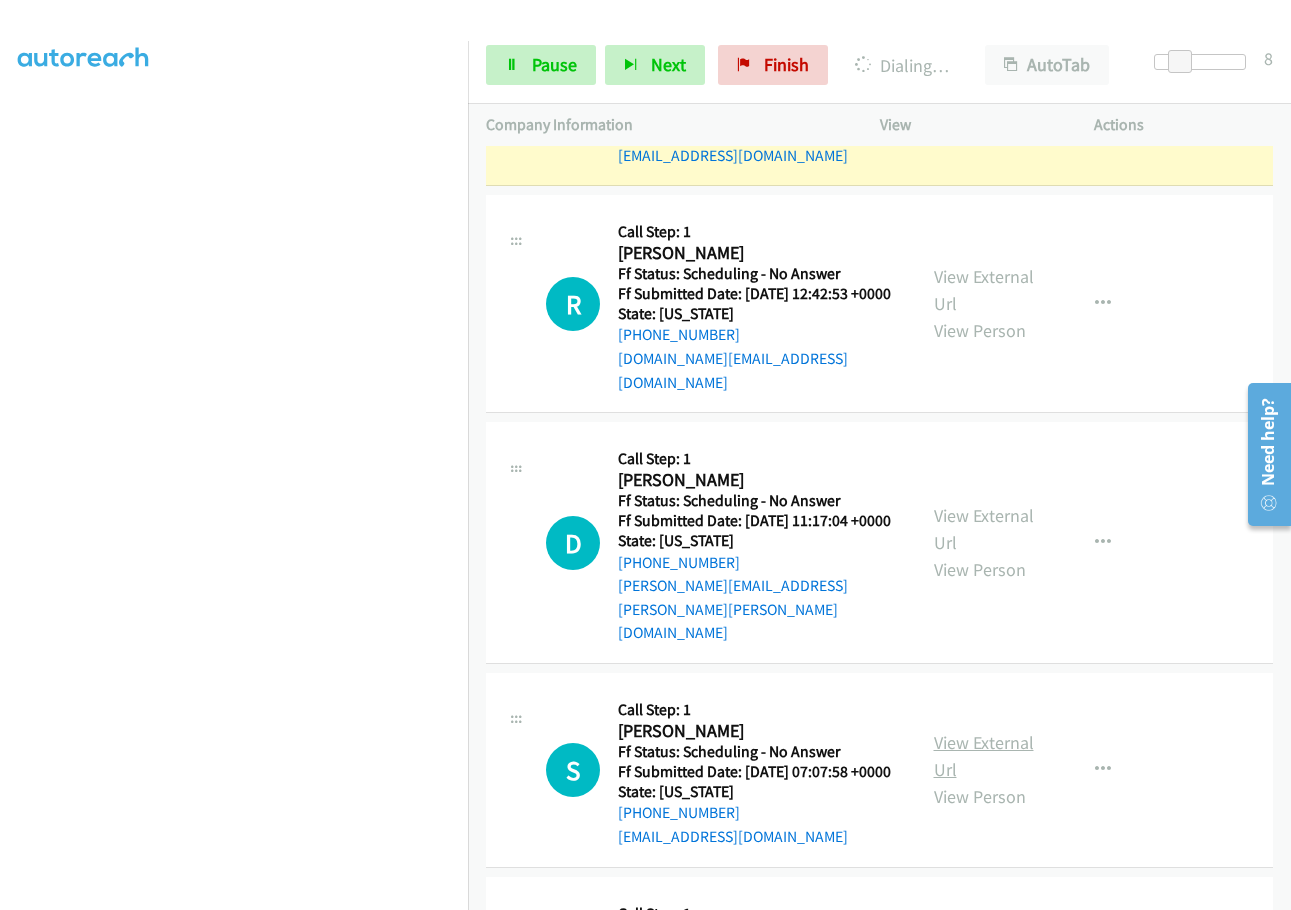 click on "View External Url" at bounding box center (984, 756) 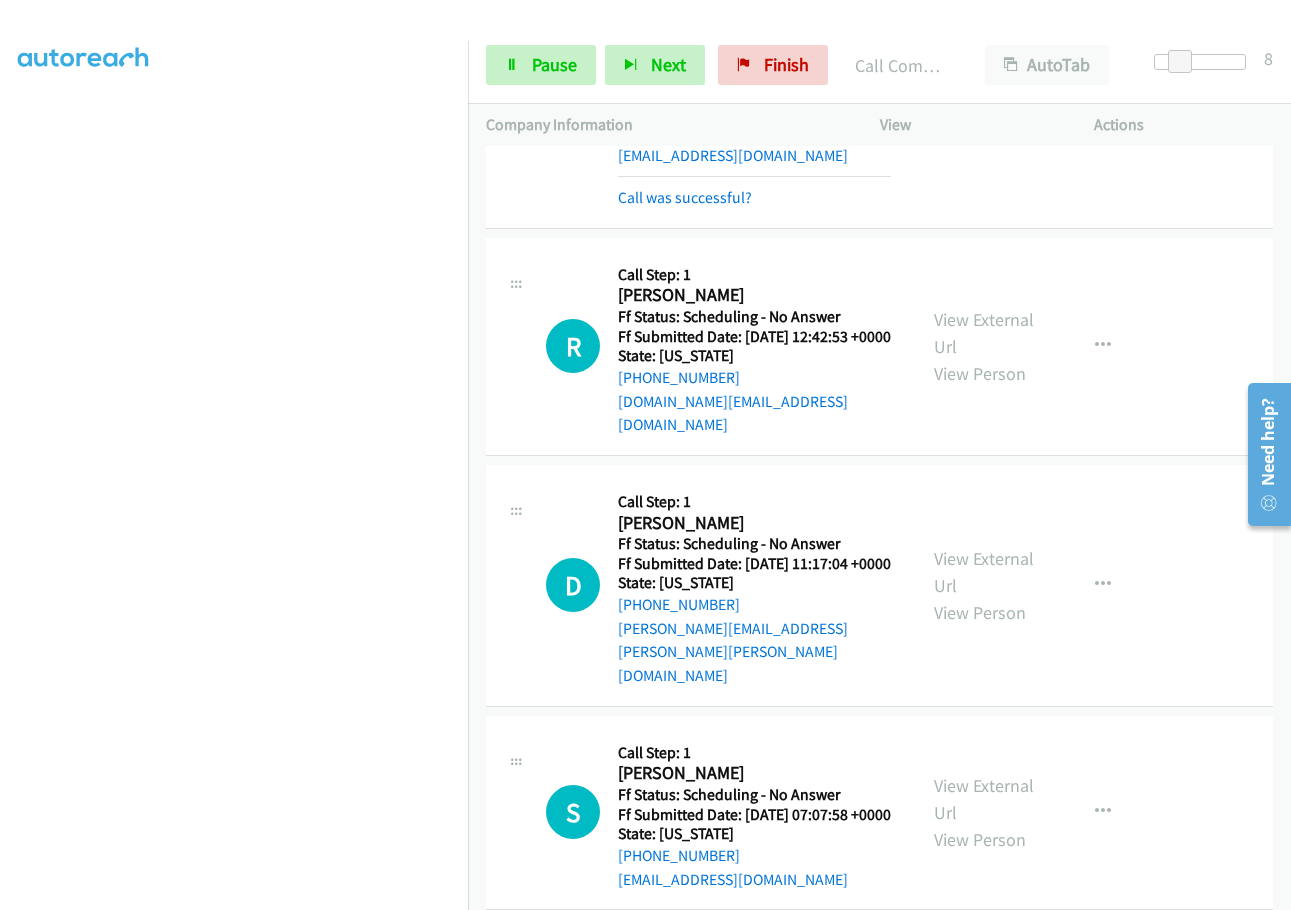 scroll, scrollTop: 1221, scrollLeft: 0, axis: vertical 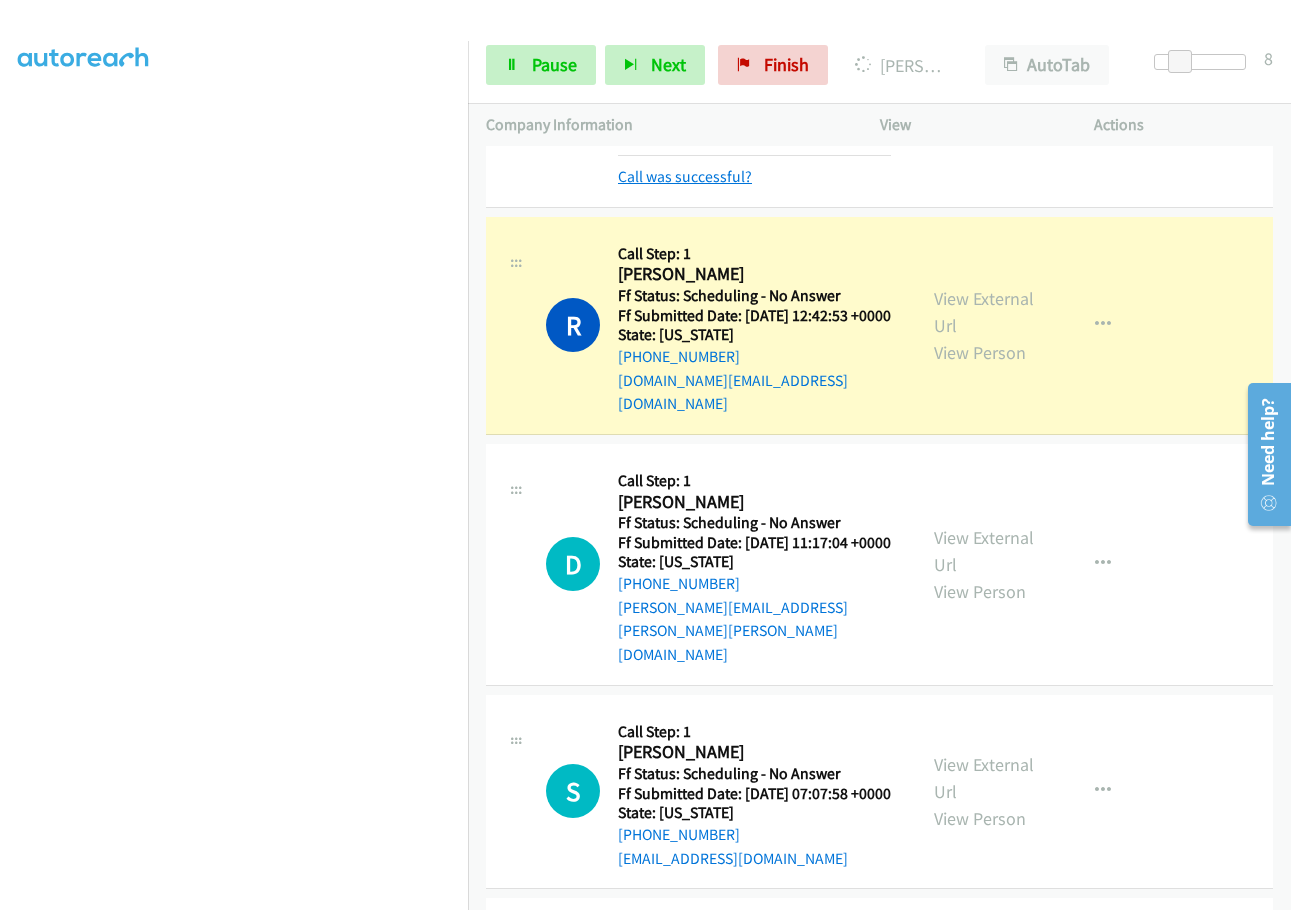click on "Call was successful?" at bounding box center (685, 176) 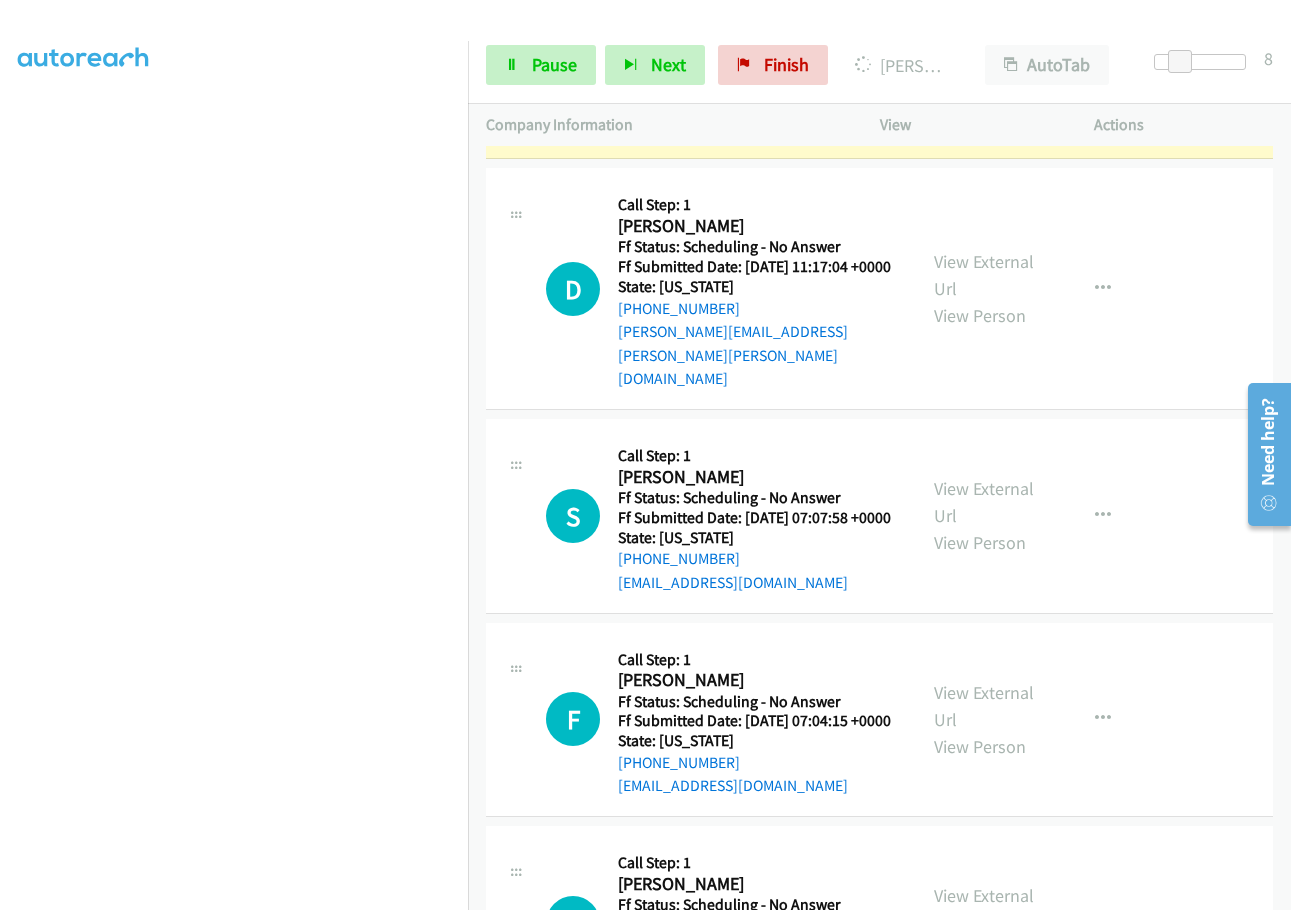 scroll, scrollTop: 1500, scrollLeft: 0, axis: vertical 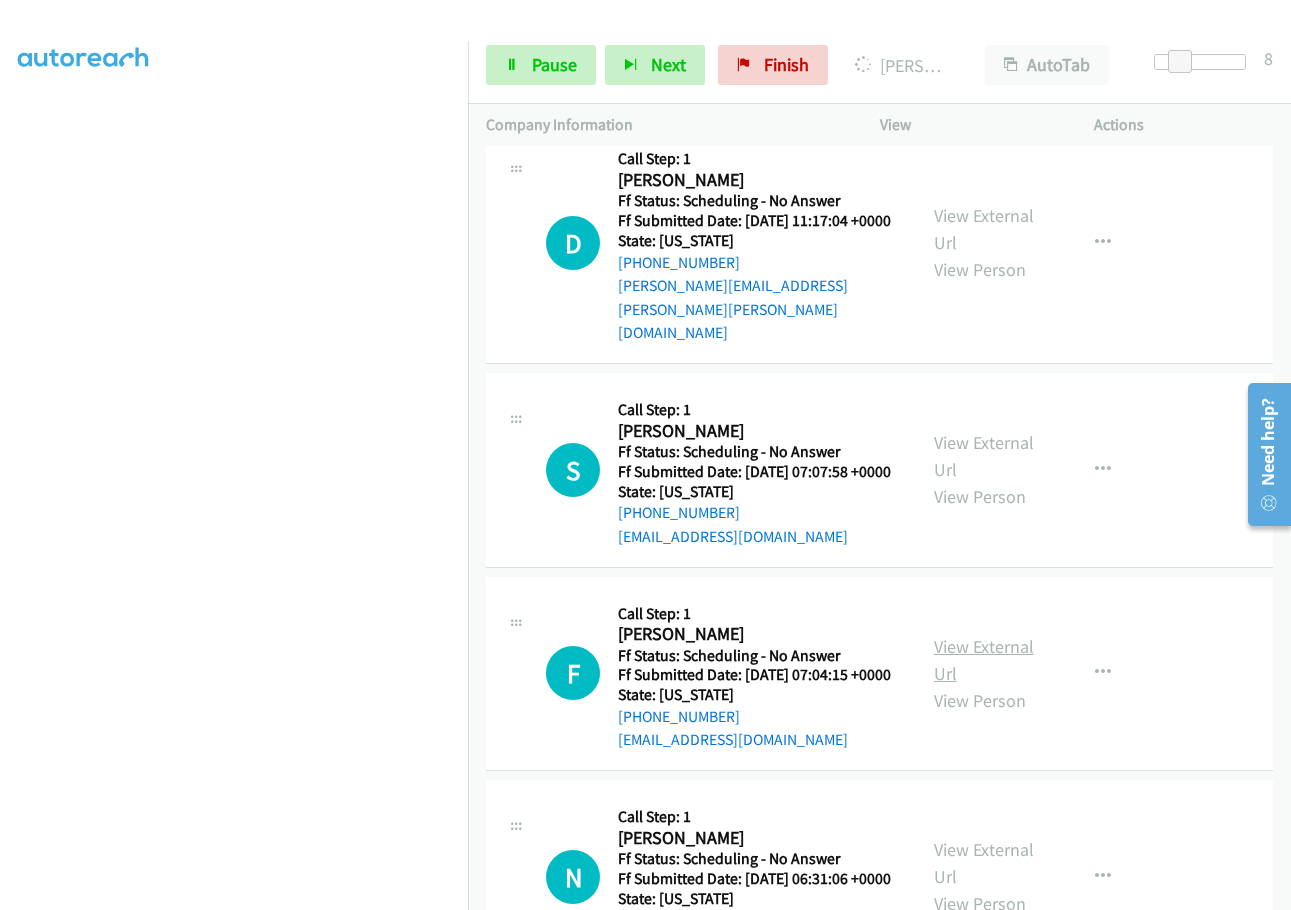 click on "View External Url" at bounding box center (984, 660) 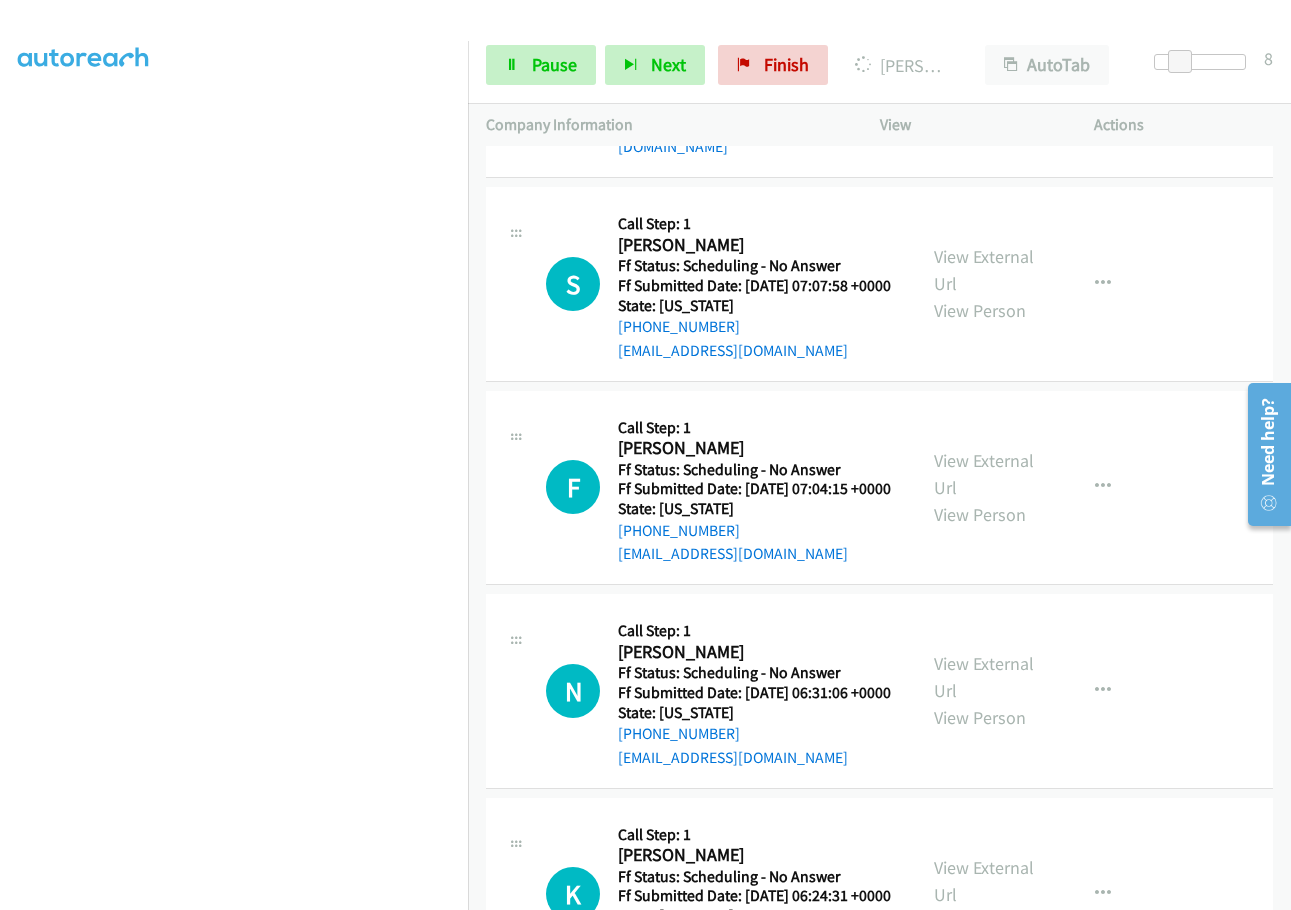 scroll, scrollTop: 1700, scrollLeft: 0, axis: vertical 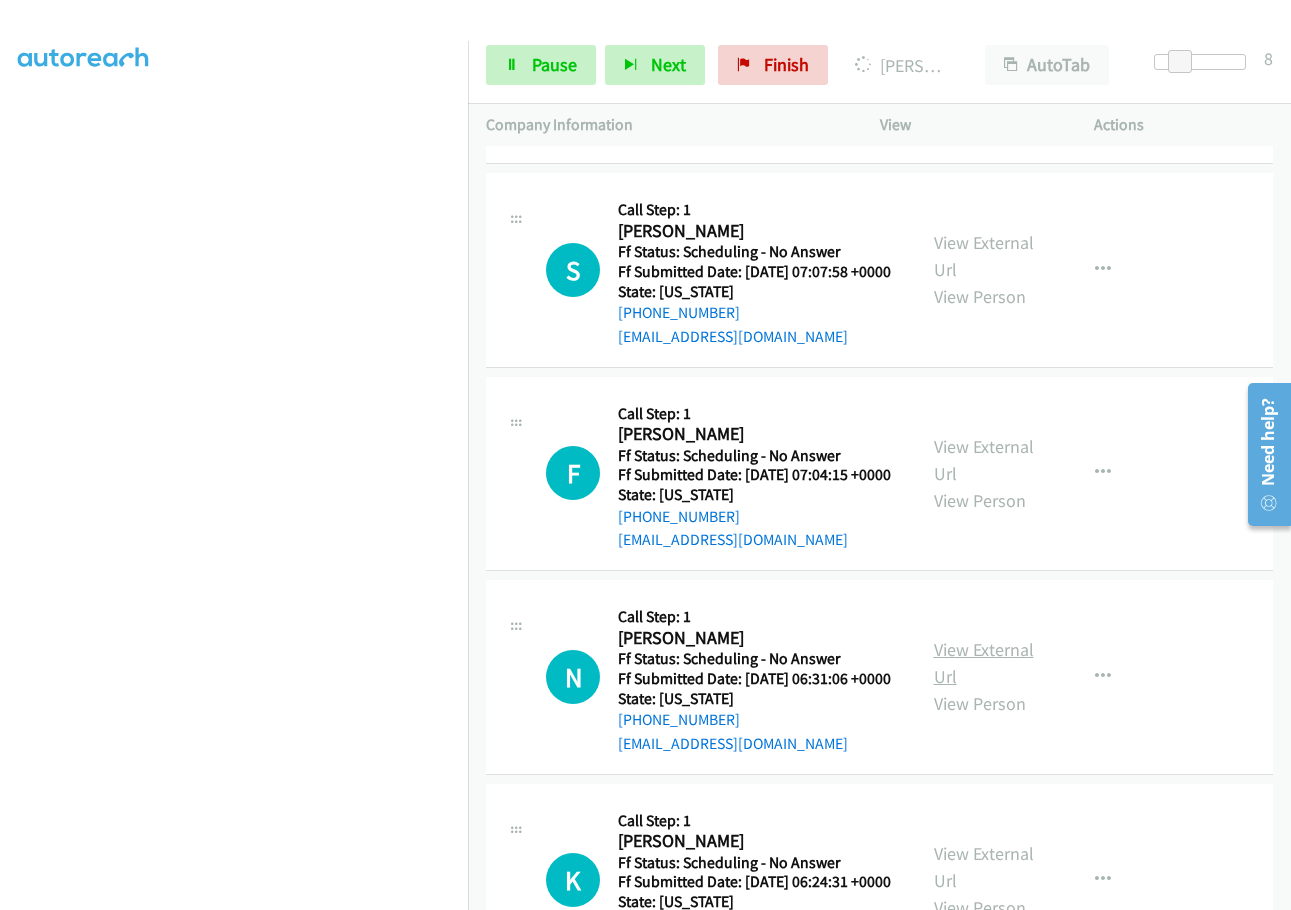 click on "View External Url" at bounding box center [984, 663] 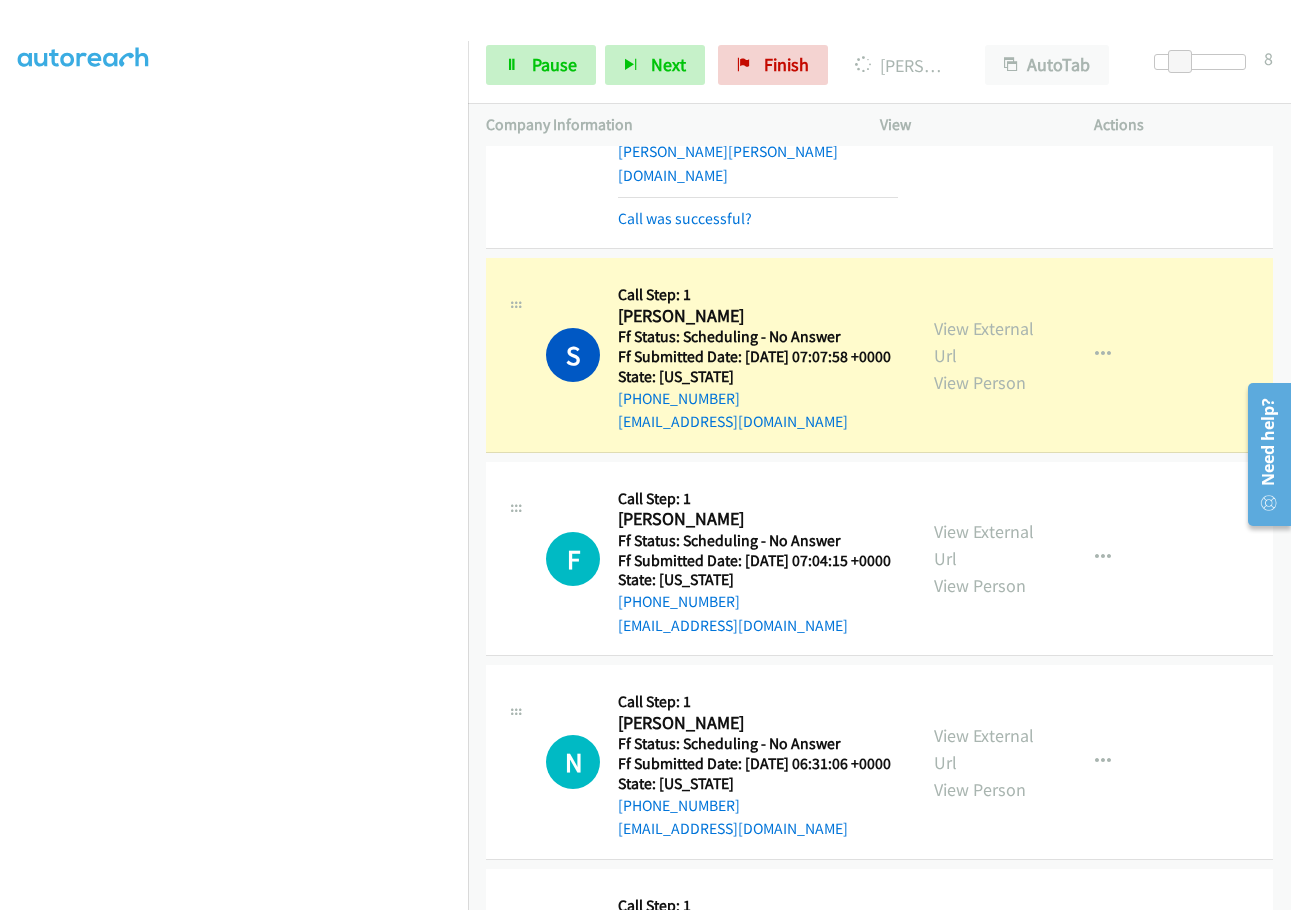 scroll, scrollTop: 1764, scrollLeft: 0, axis: vertical 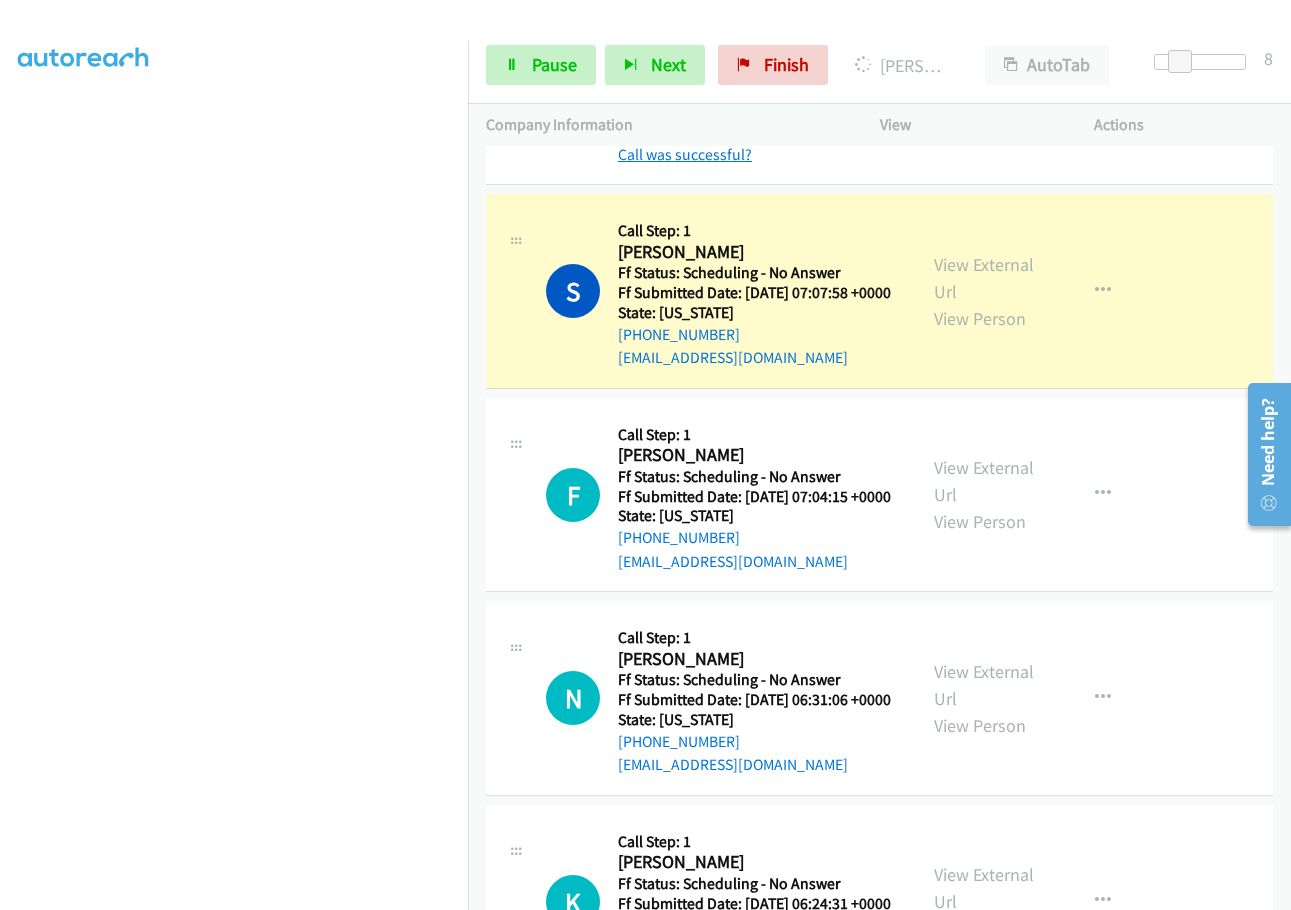 click on "Call was successful?" at bounding box center [685, 154] 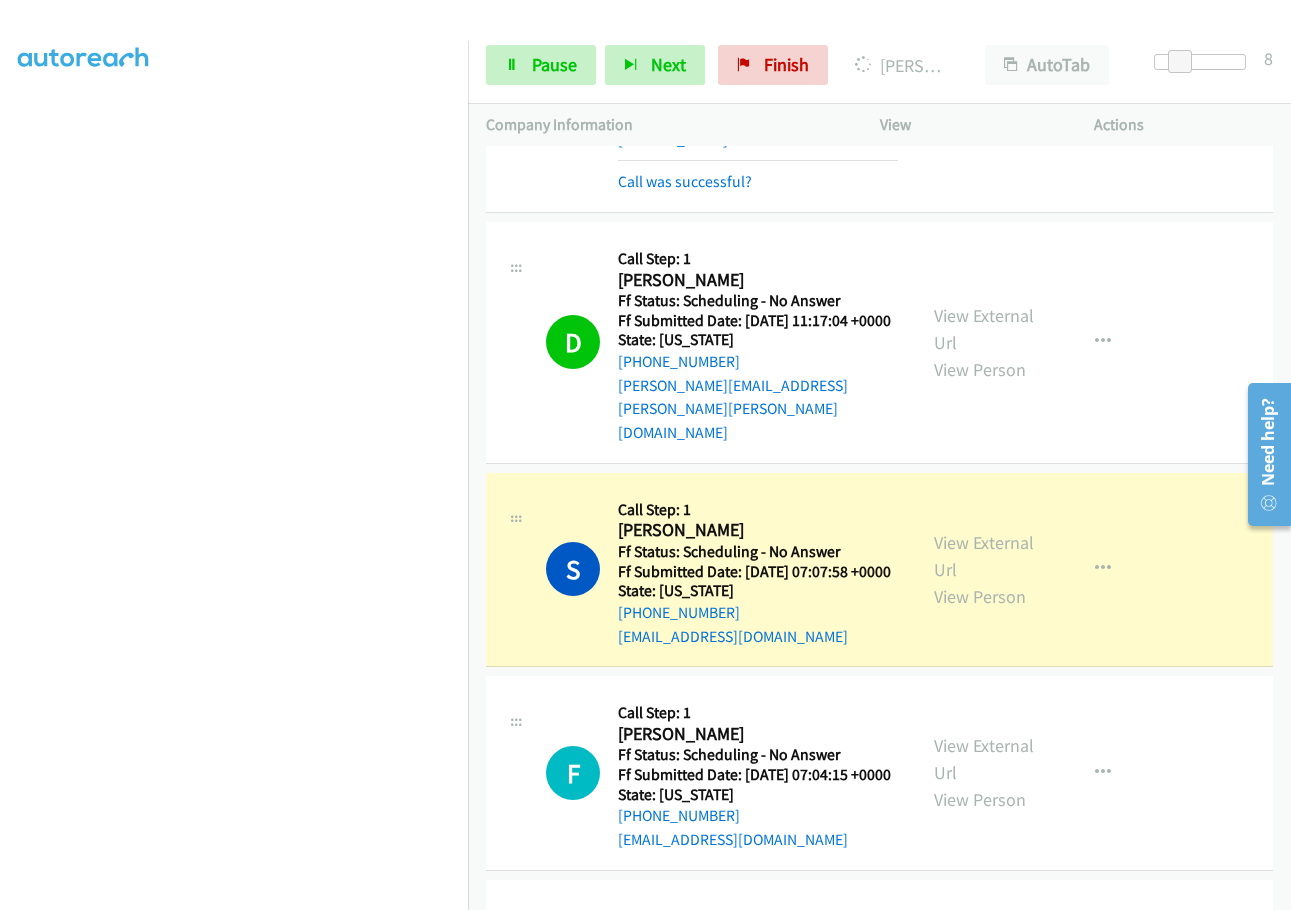 click on "Call was successful?" at bounding box center [685, 181] 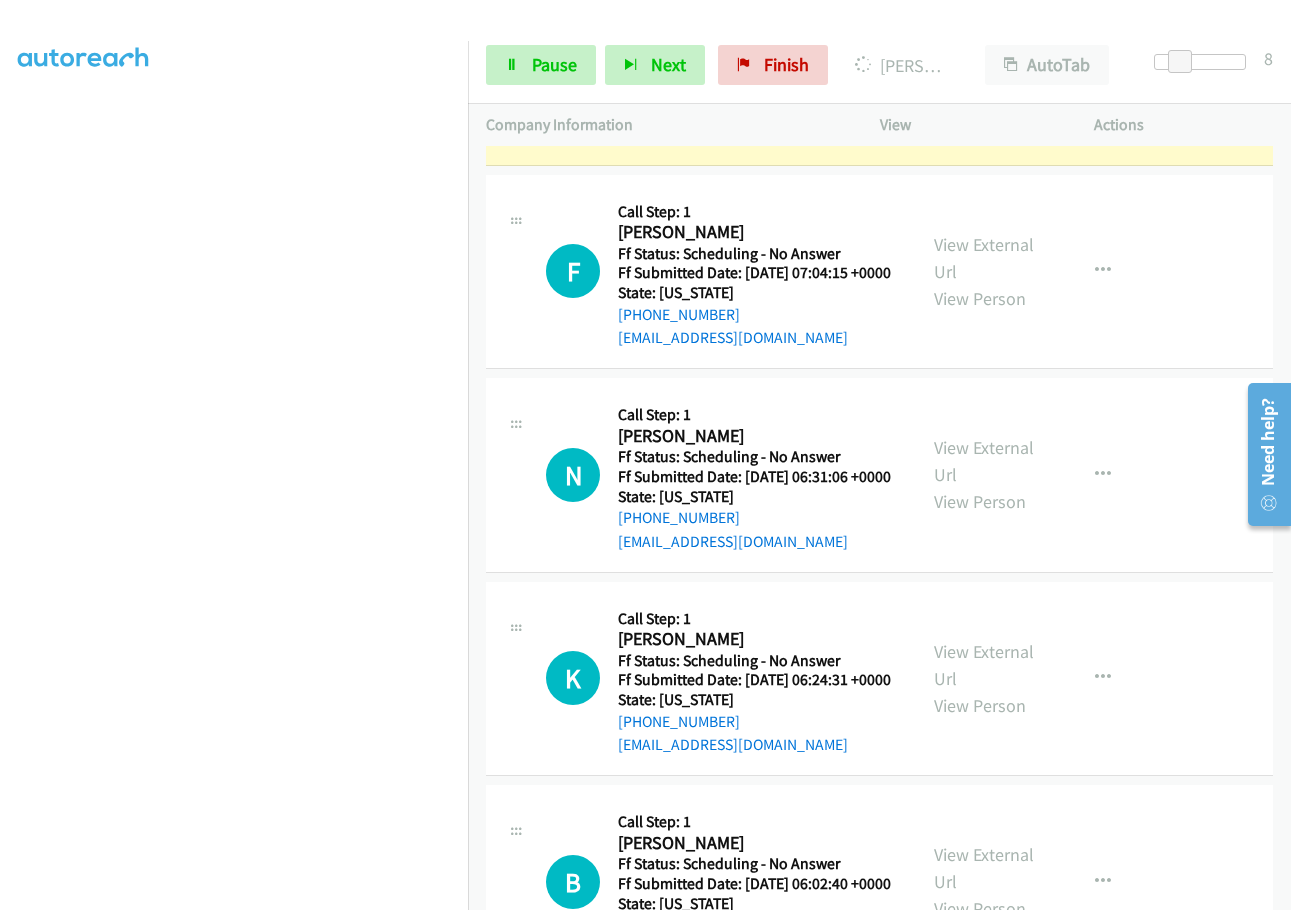 scroll, scrollTop: 1921, scrollLeft: 0, axis: vertical 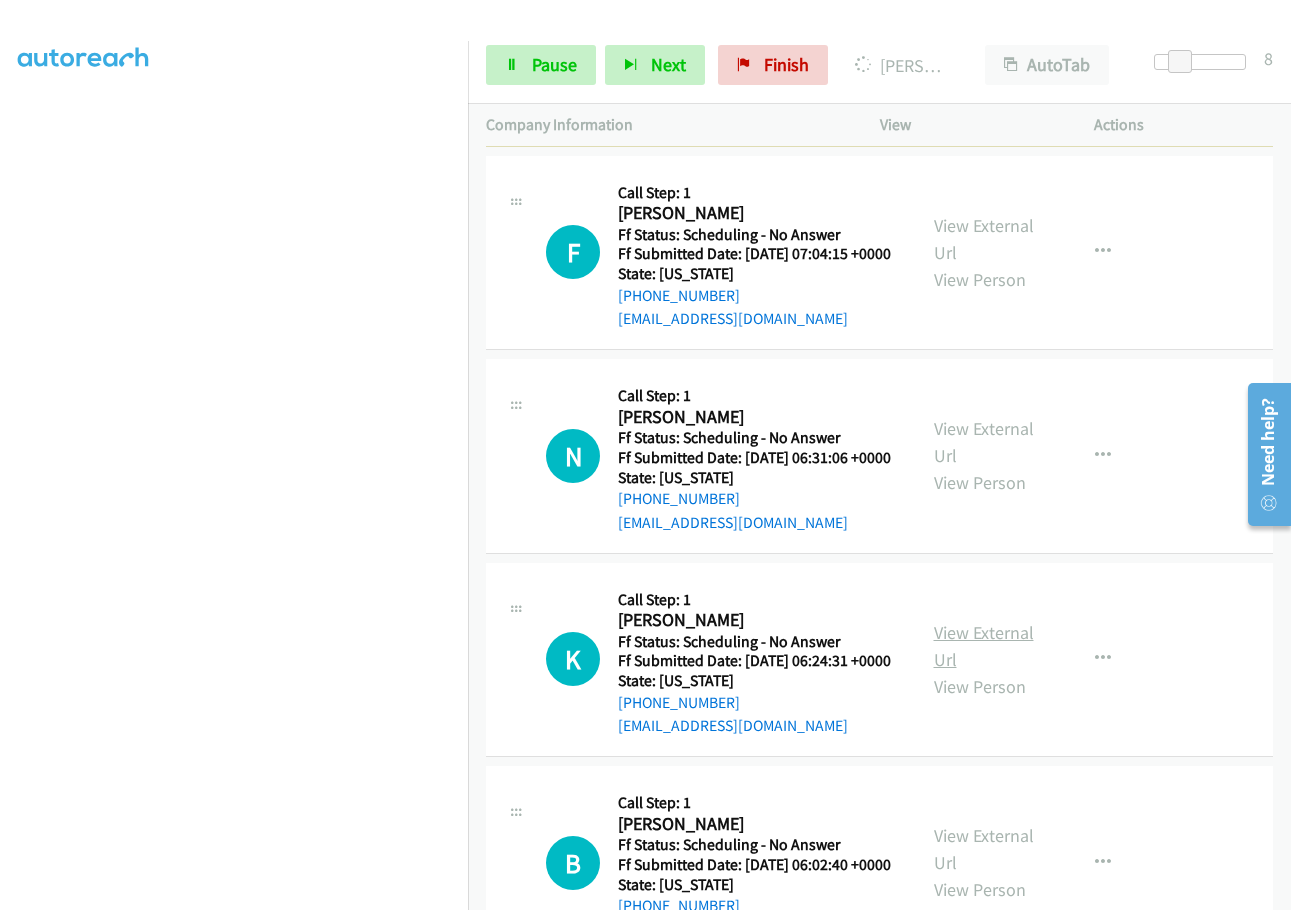 click on "View External Url" at bounding box center (984, 646) 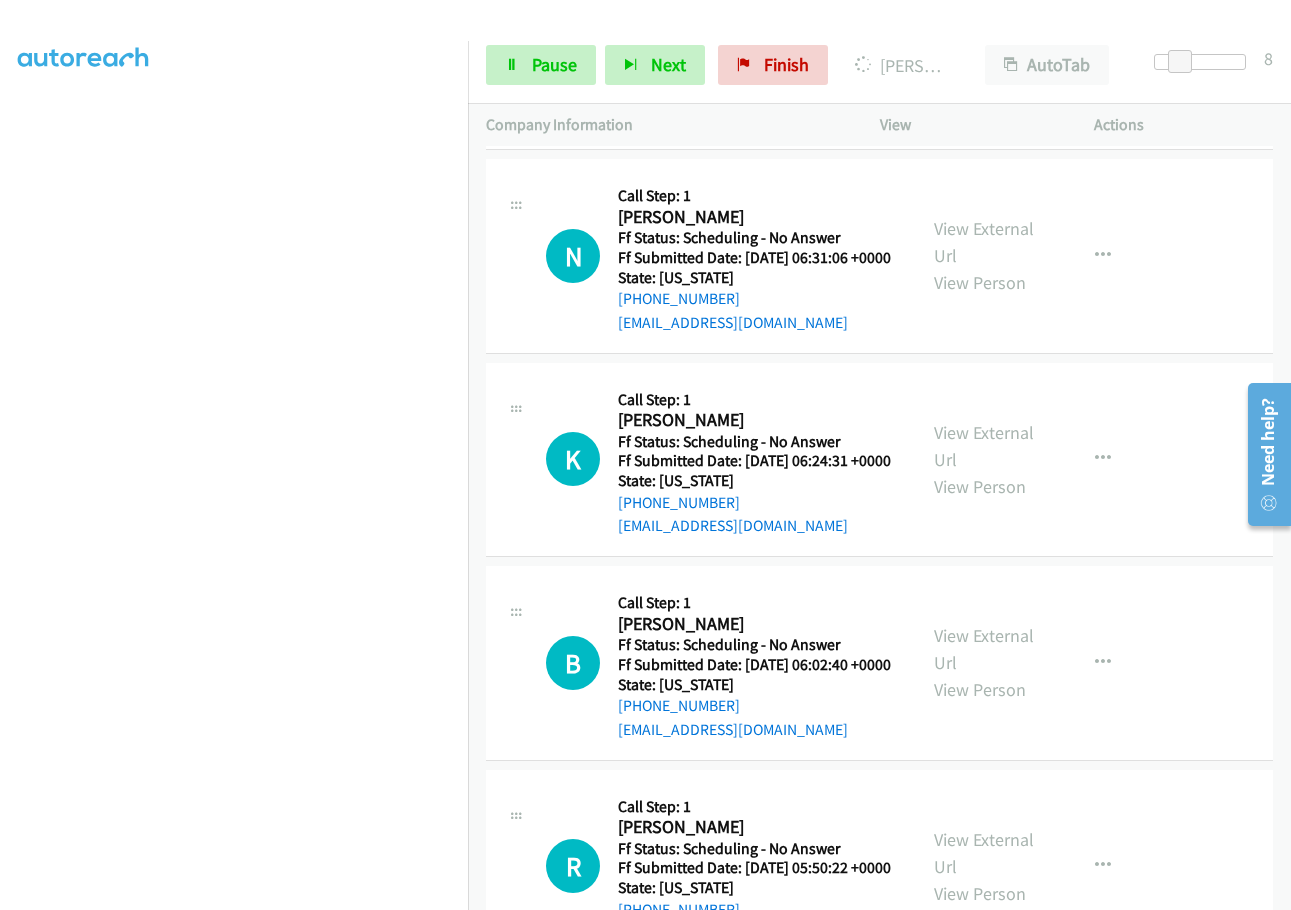scroll, scrollTop: 2221, scrollLeft: 0, axis: vertical 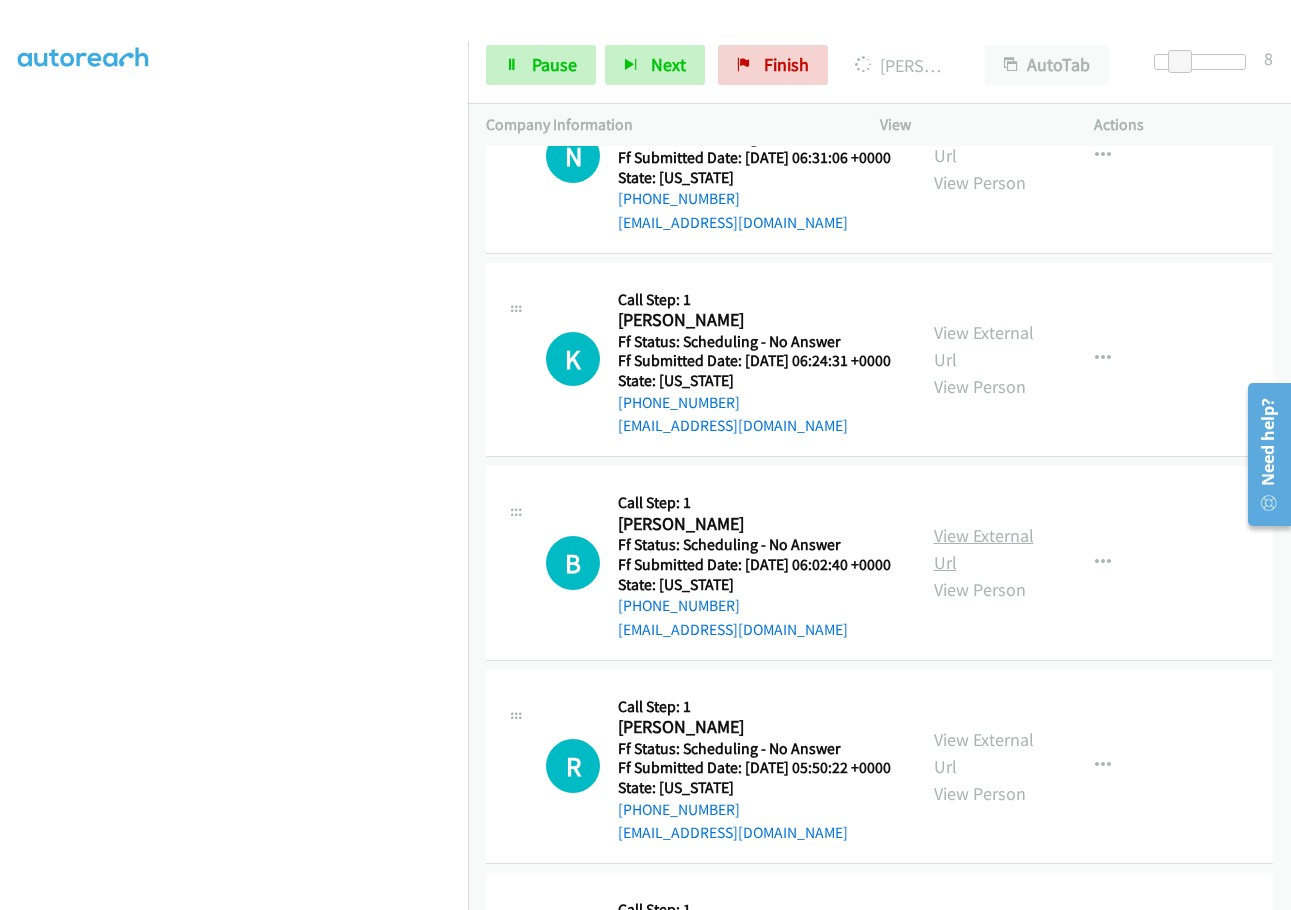 click on "View External Url" at bounding box center (984, 549) 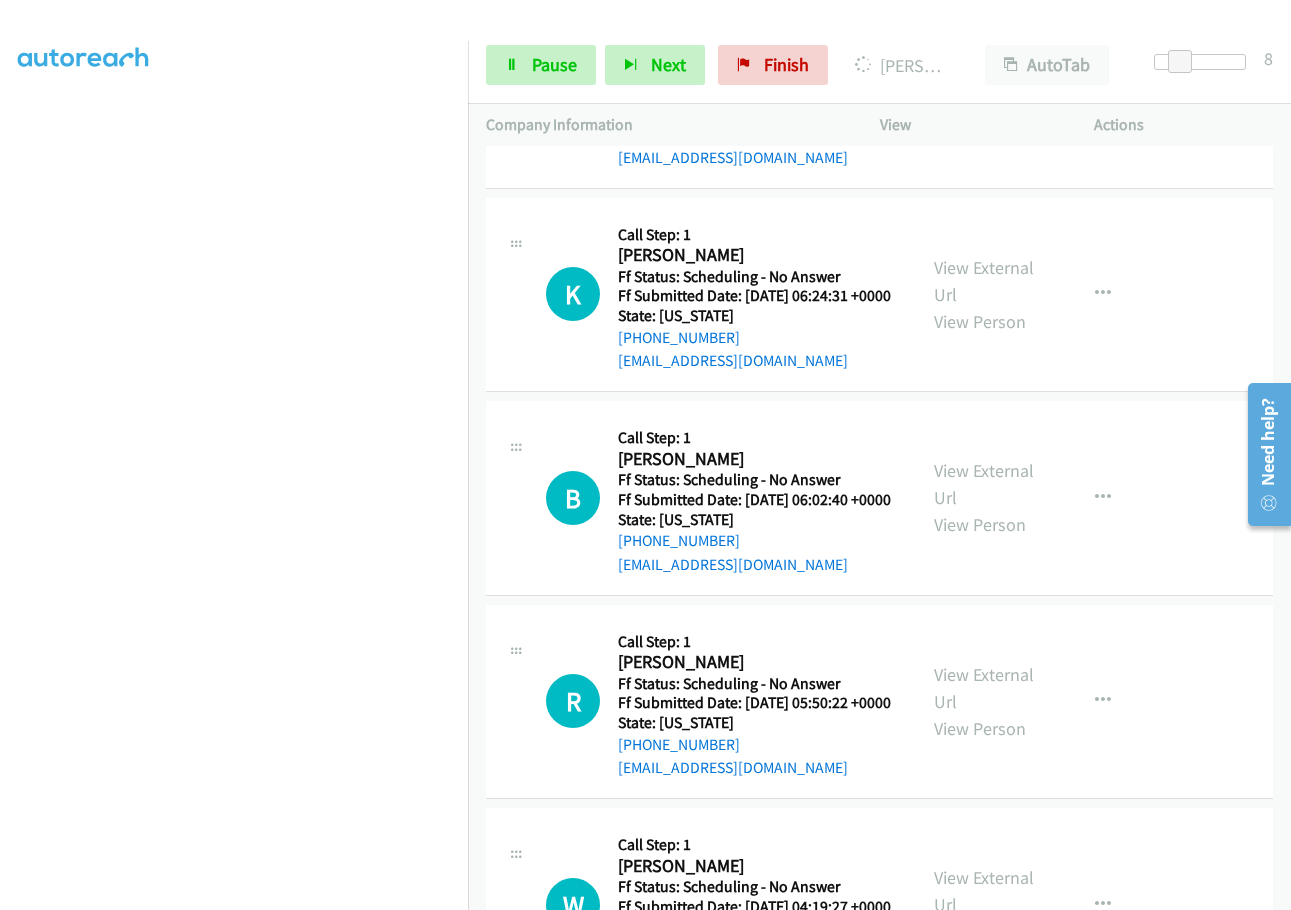 scroll, scrollTop: 2321, scrollLeft: 0, axis: vertical 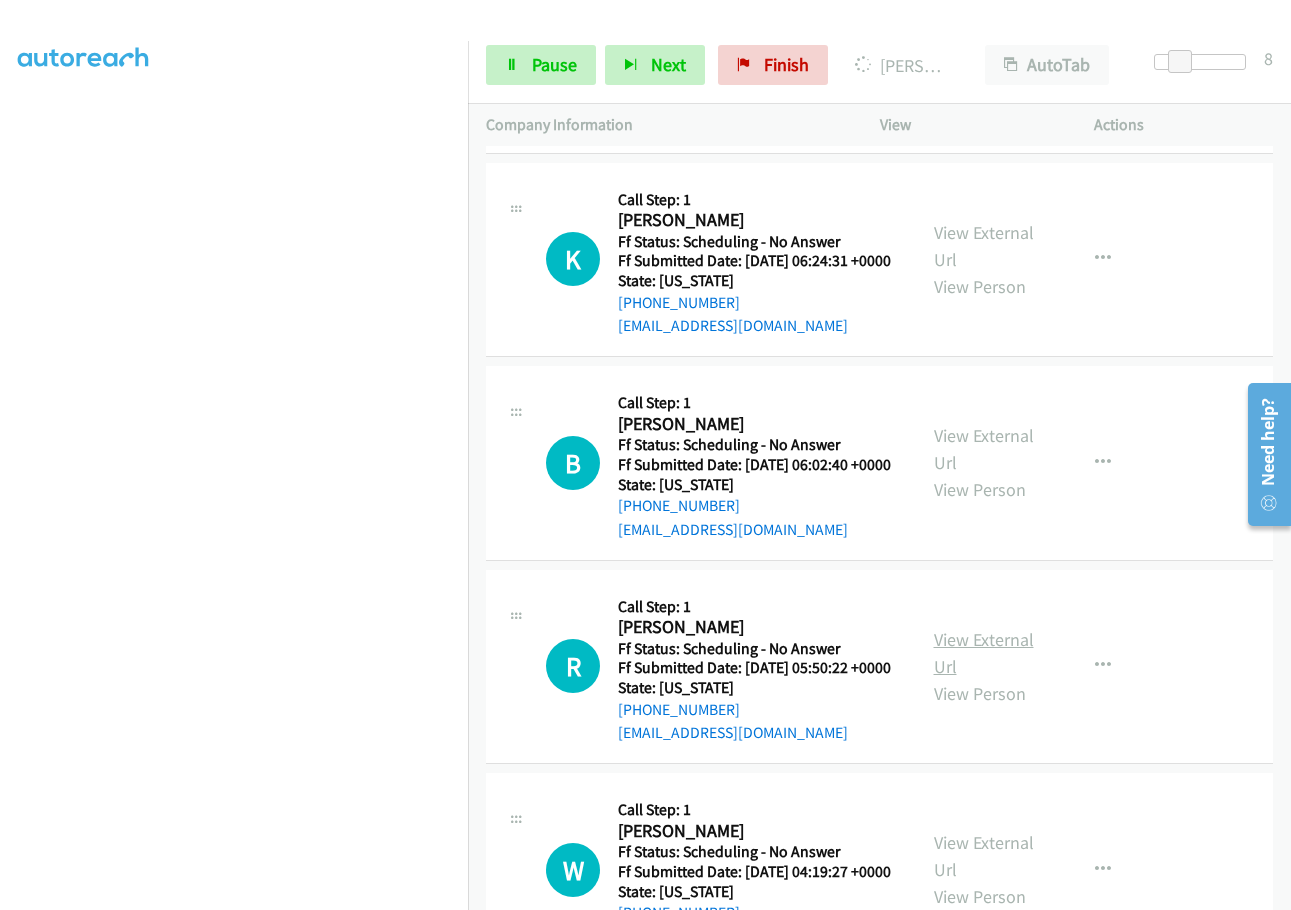click on "View External Url" at bounding box center (984, 653) 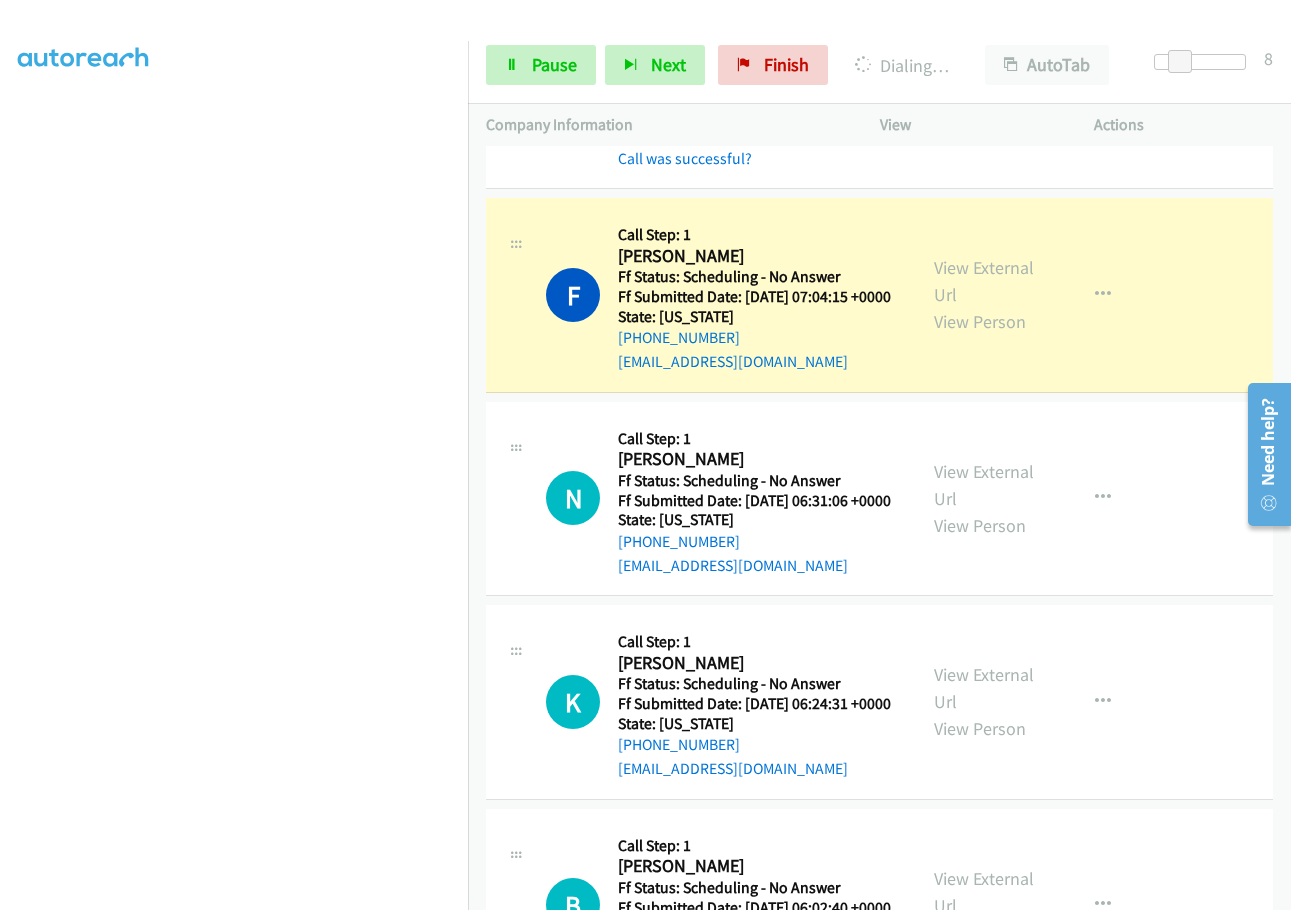 scroll, scrollTop: 1942, scrollLeft: 0, axis: vertical 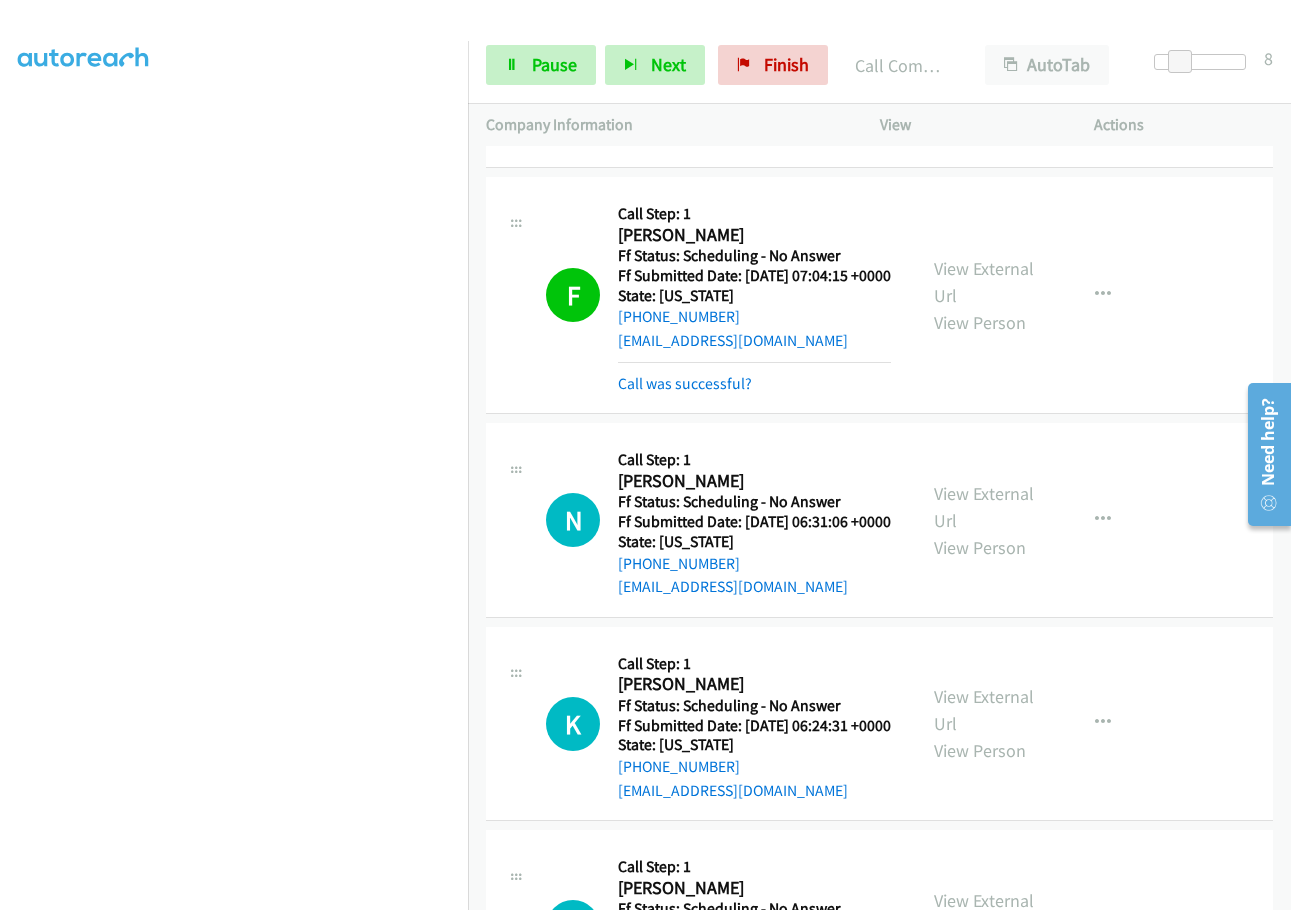 click on "Call was successful?" at bounding box center [685, 137] 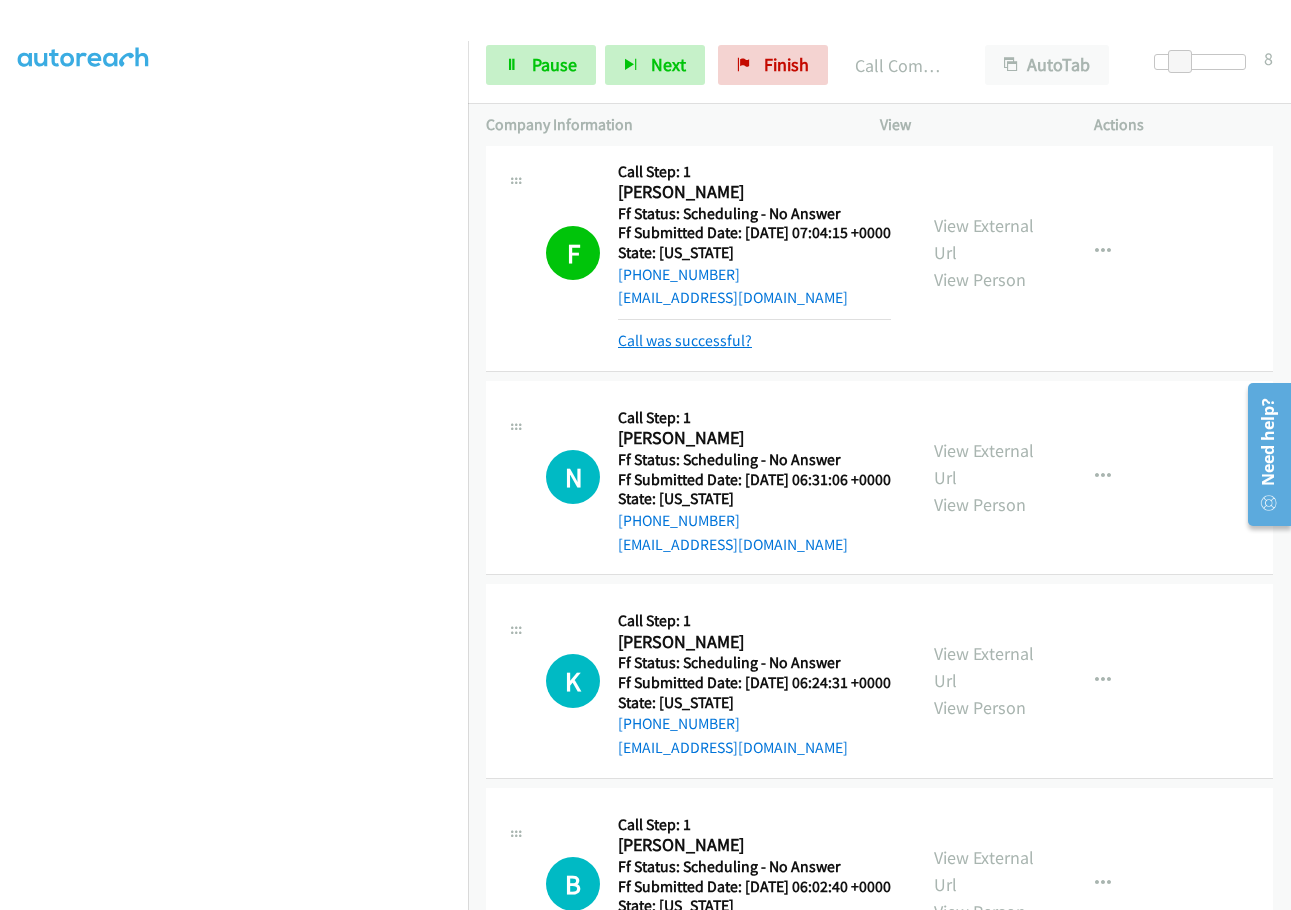 scroll, scrollTop: 1921, scrollLeft: 0, axis: vertical 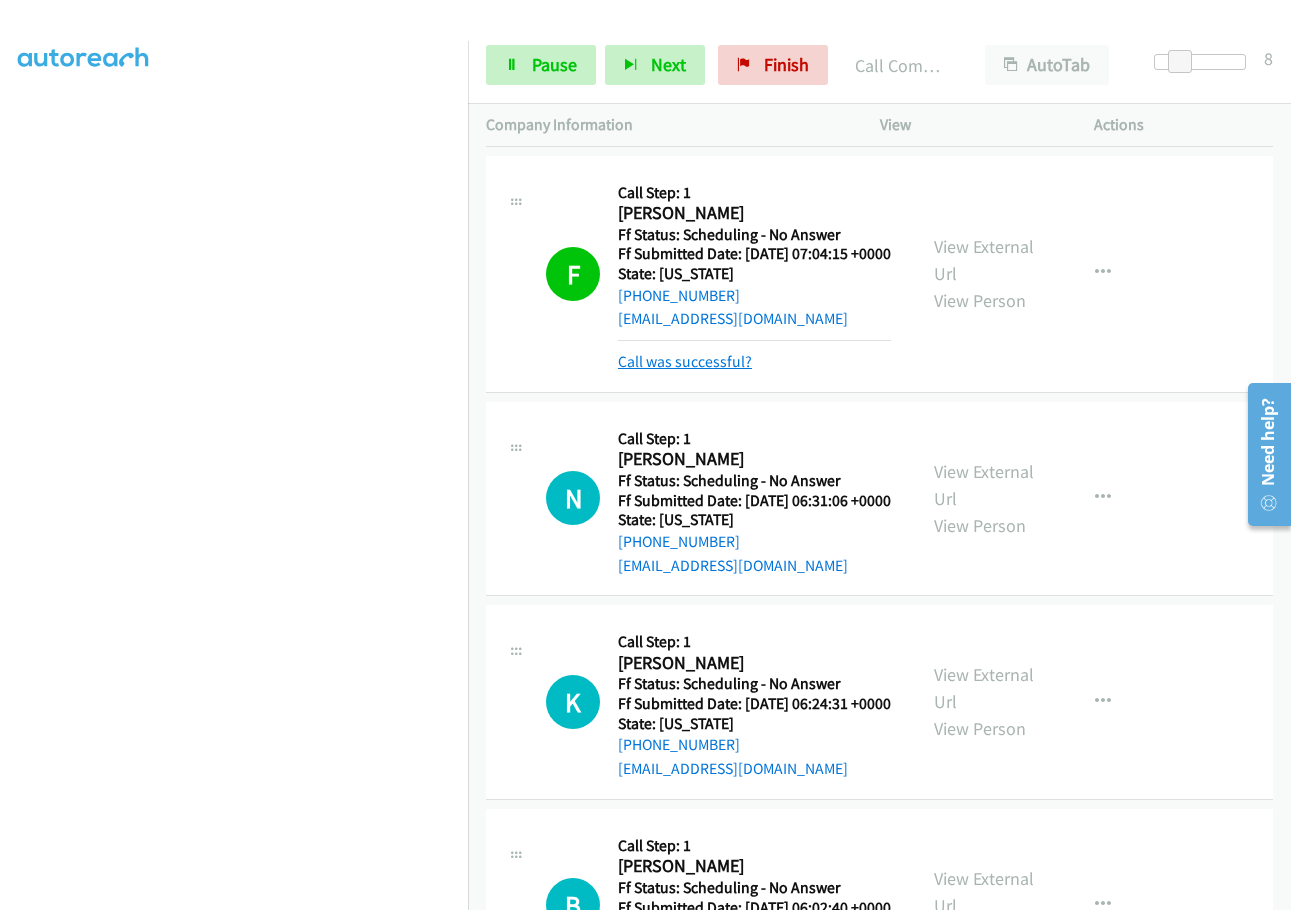 click on "Call was successful?" at bounding box center [685, 361] 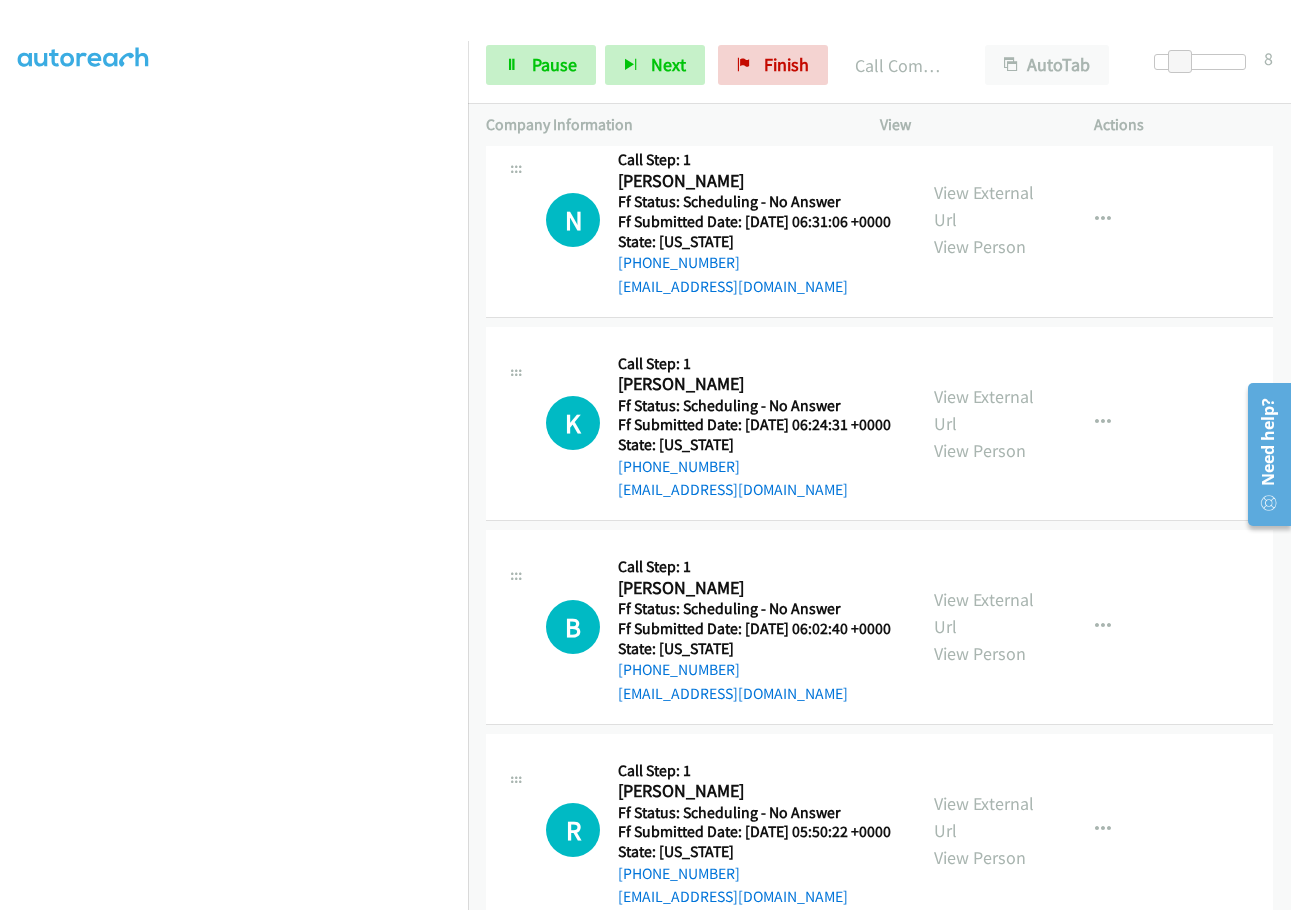 scroll, scrollTop: 2221, scrollLeft: 0, axis: vertical 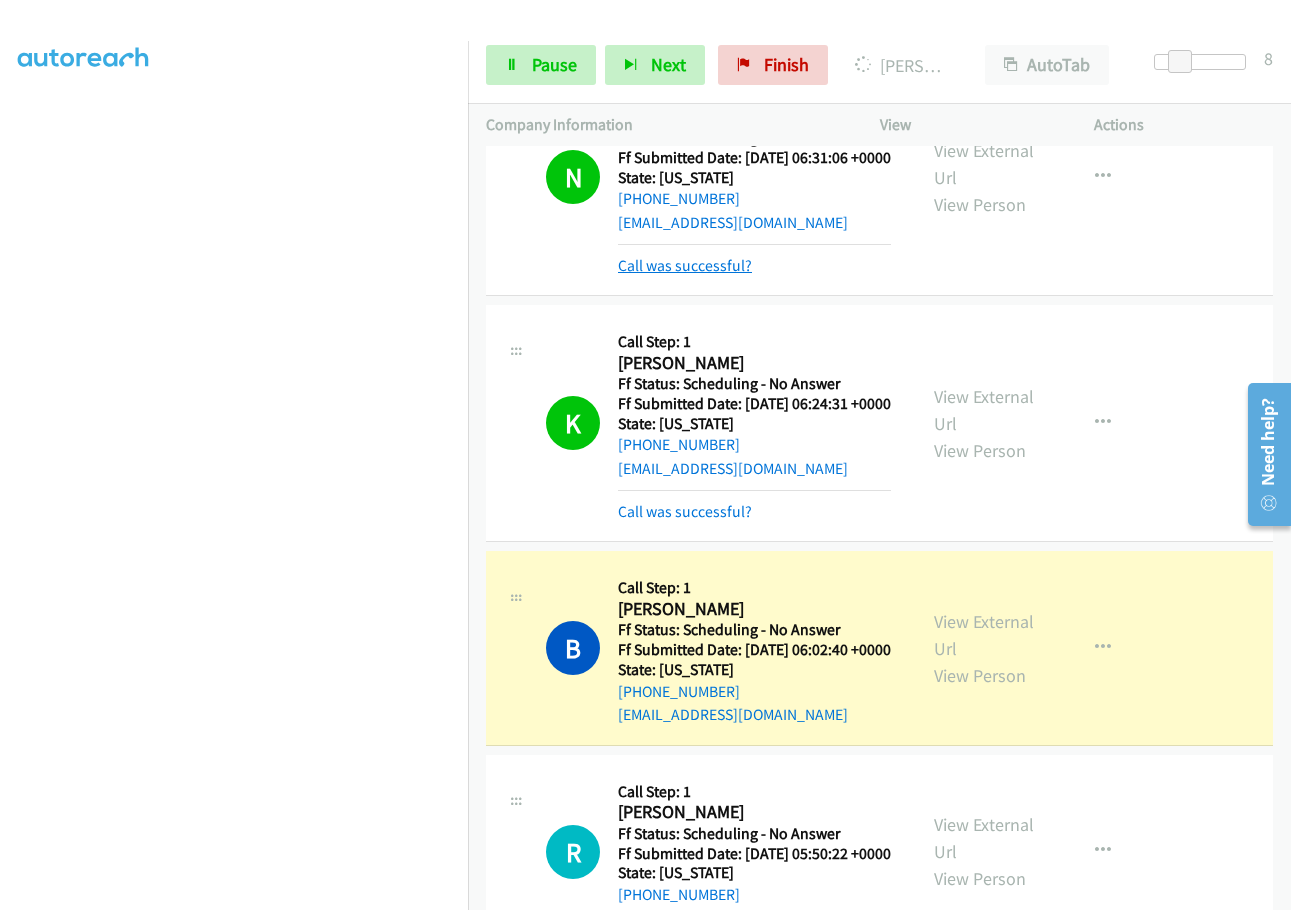 click on "Call was successful?" at bounding box center (685, 265) 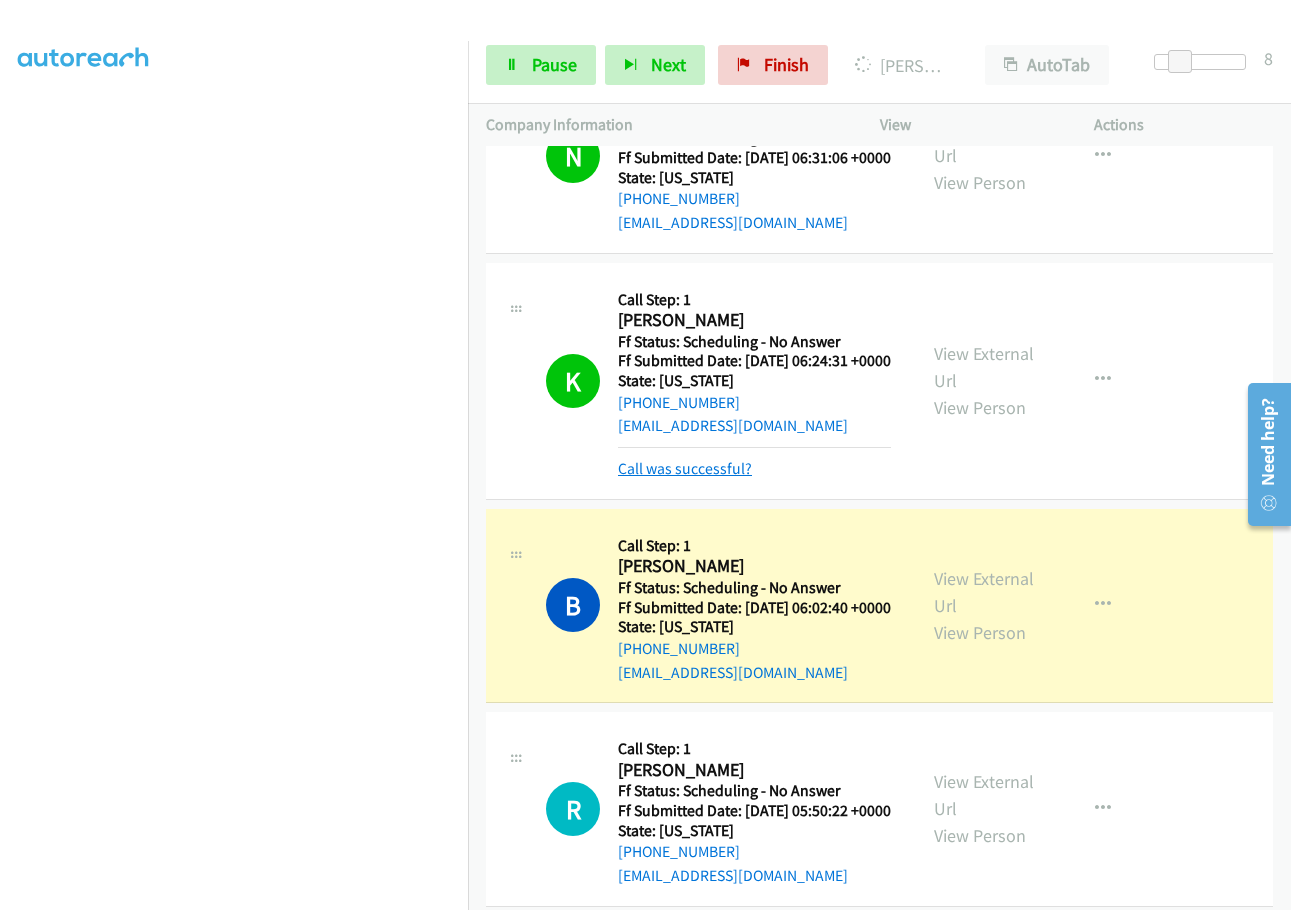 click on "Call was successful?" at bounding box center [685, 468] 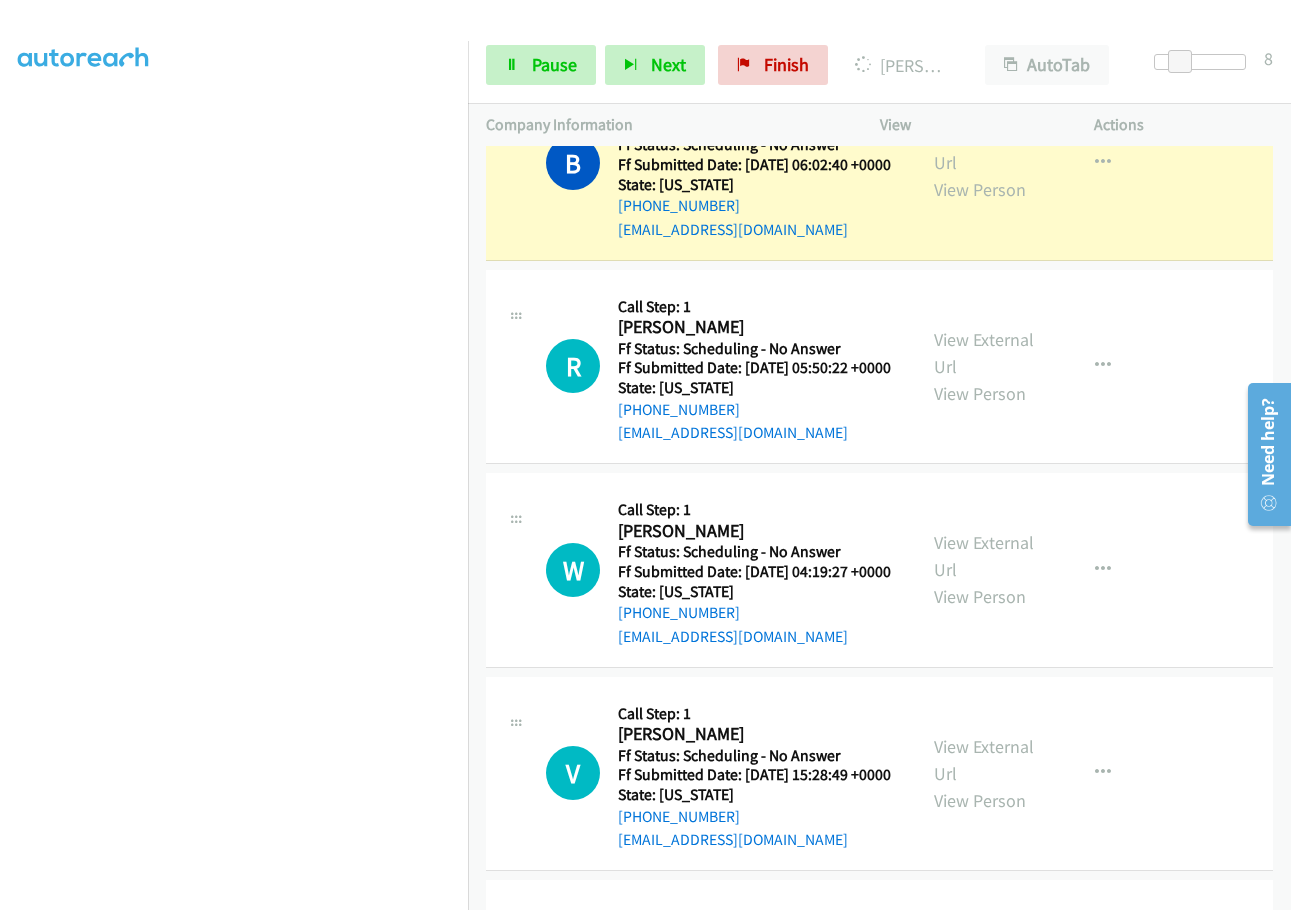 scroll, scrollTop: 2721, scrollLeft: 0, axis: vertical 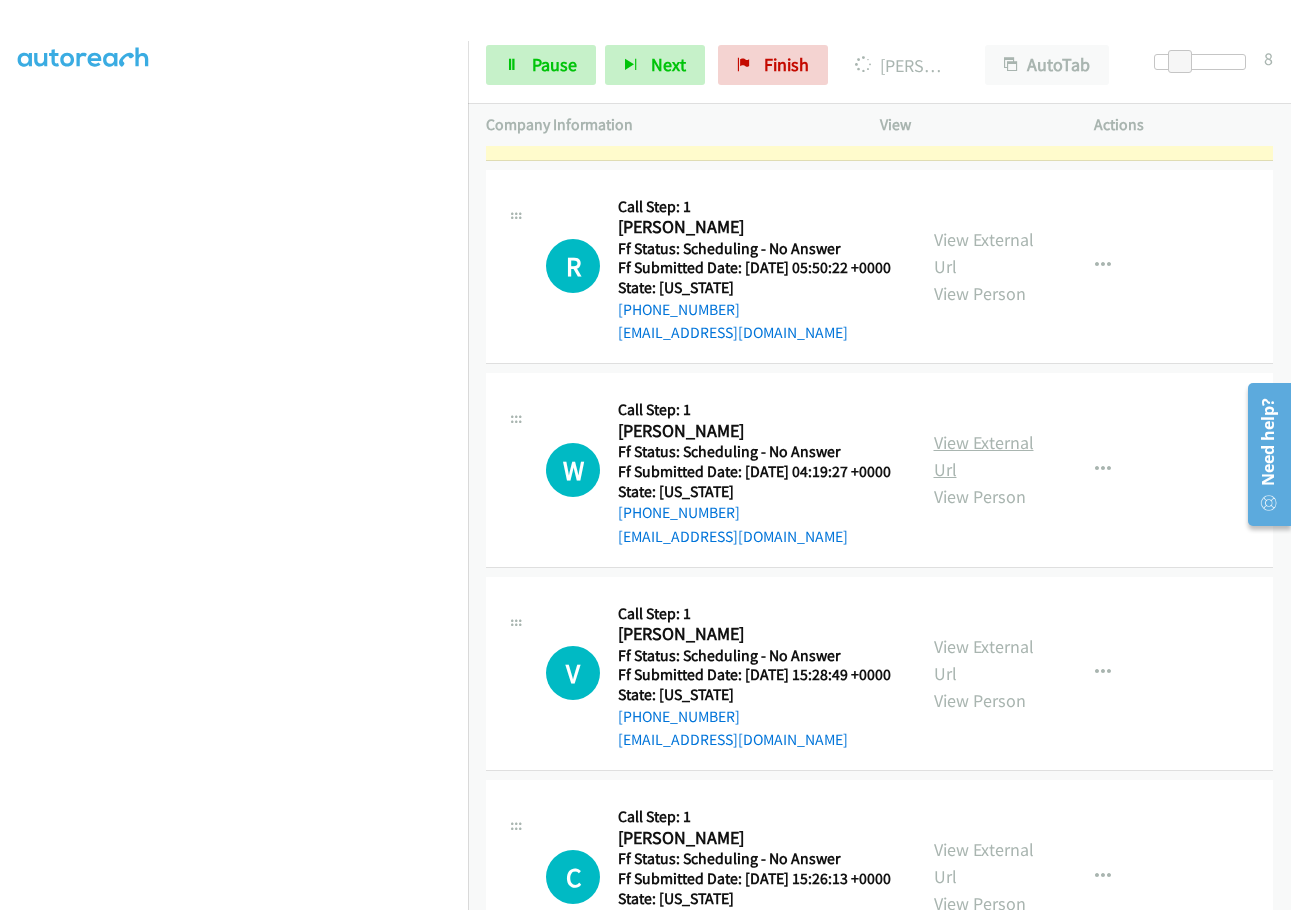 click on "View External Url" at bounding box center (984, 456) 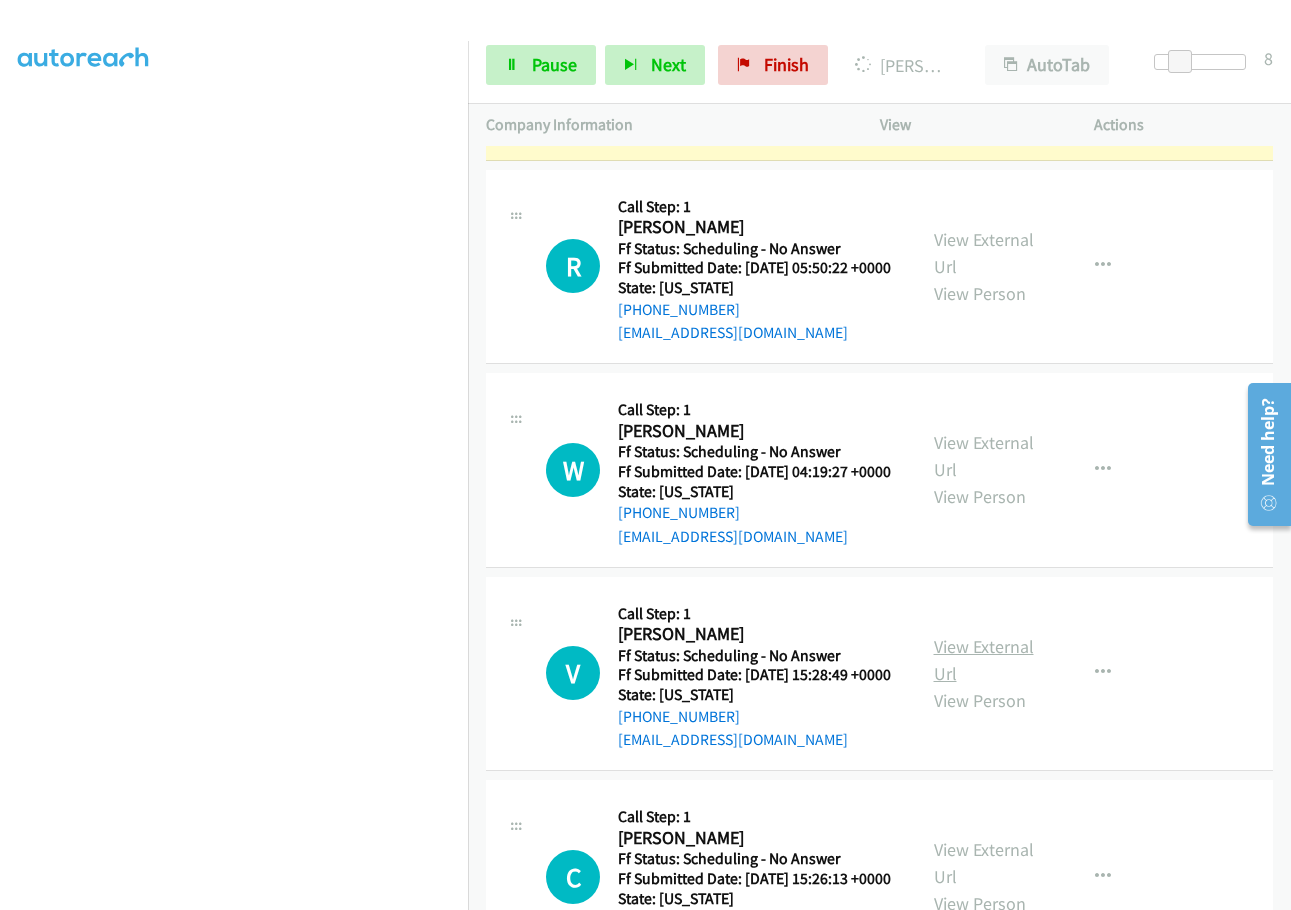 click on "View External Url" at bounding box center (984, 660) 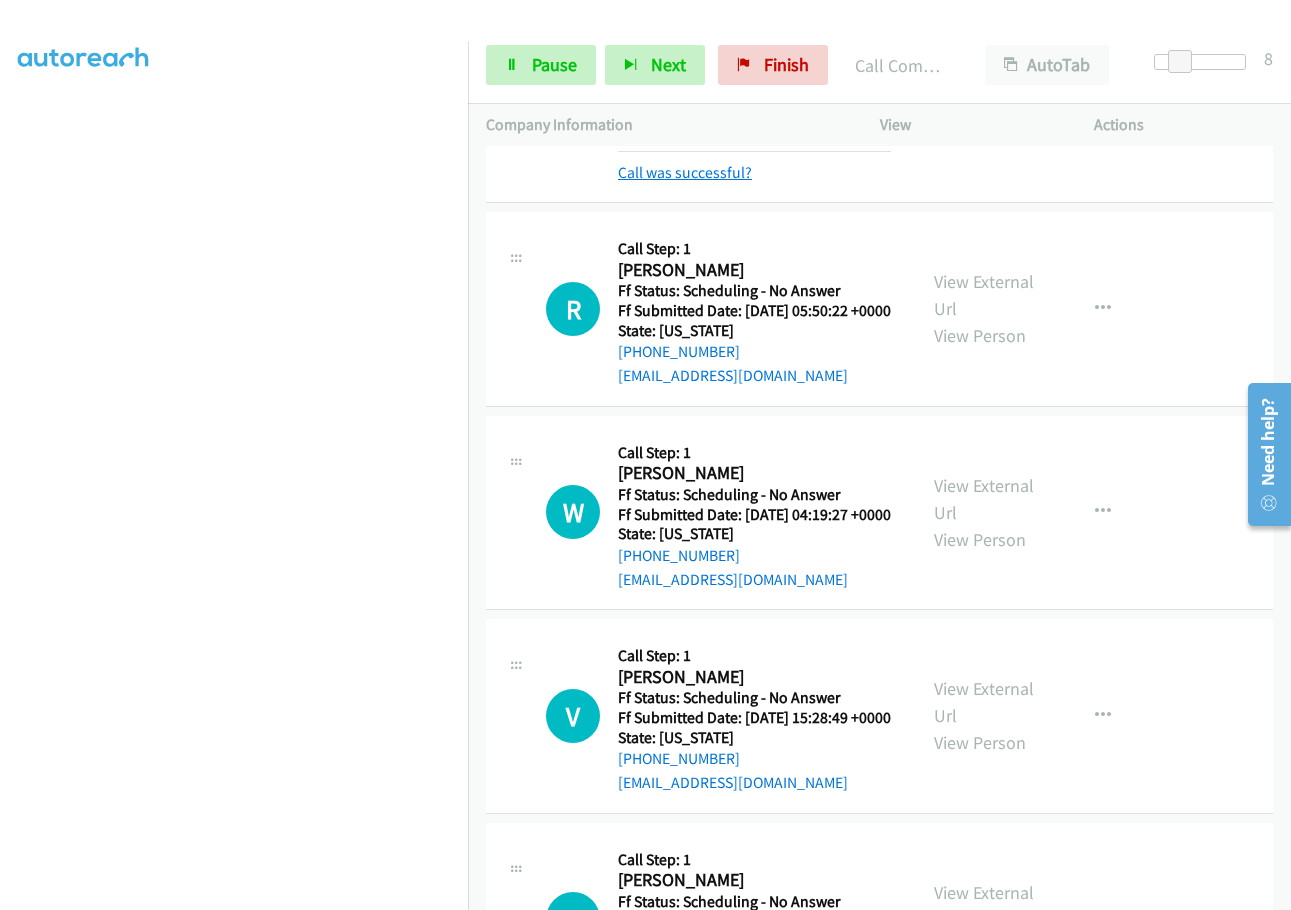 click on "Call was successful?" at bounding box center [685, 172] 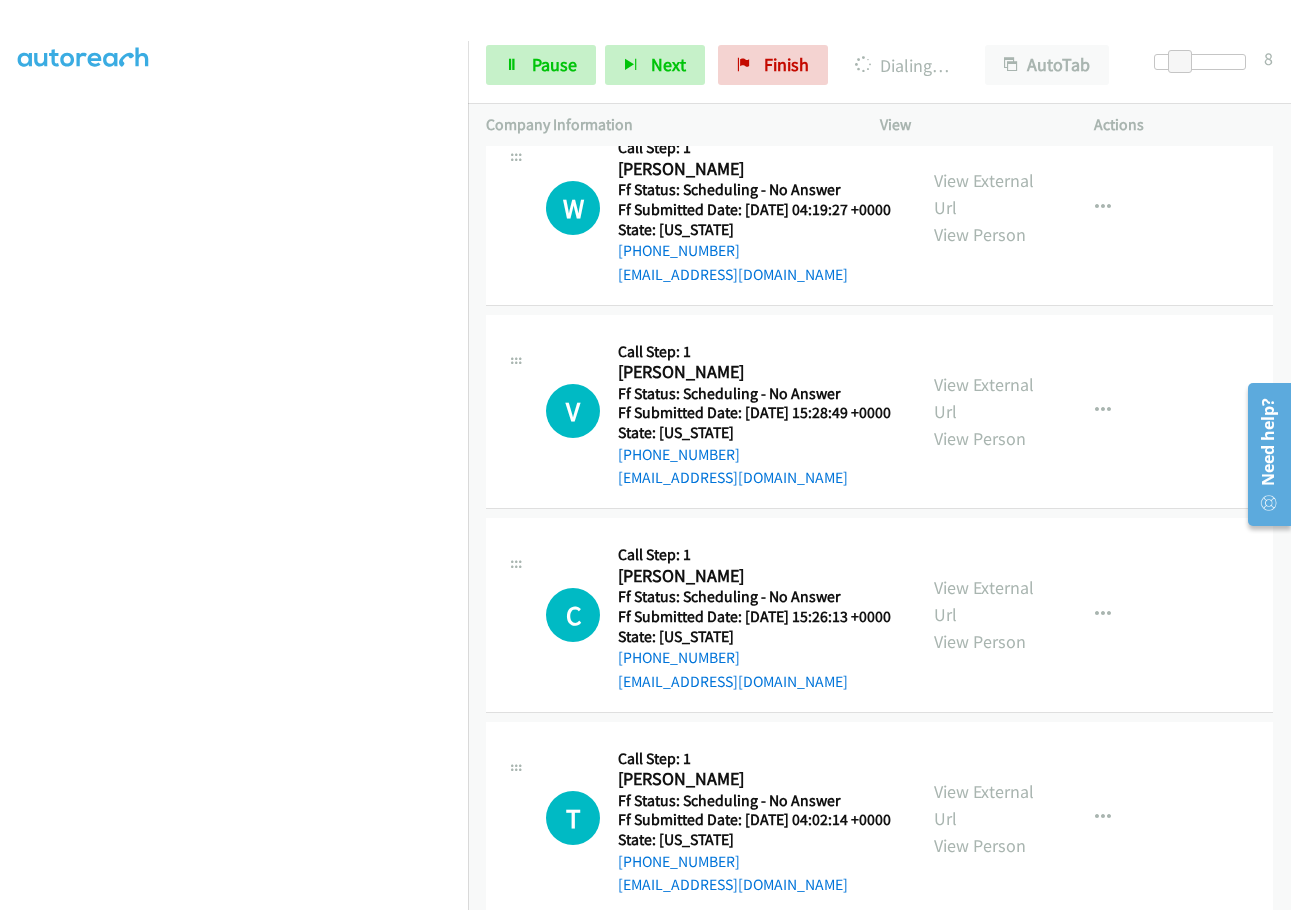 scroll, scrollTop: 3021, scrollLeft: 0, axis: vertical 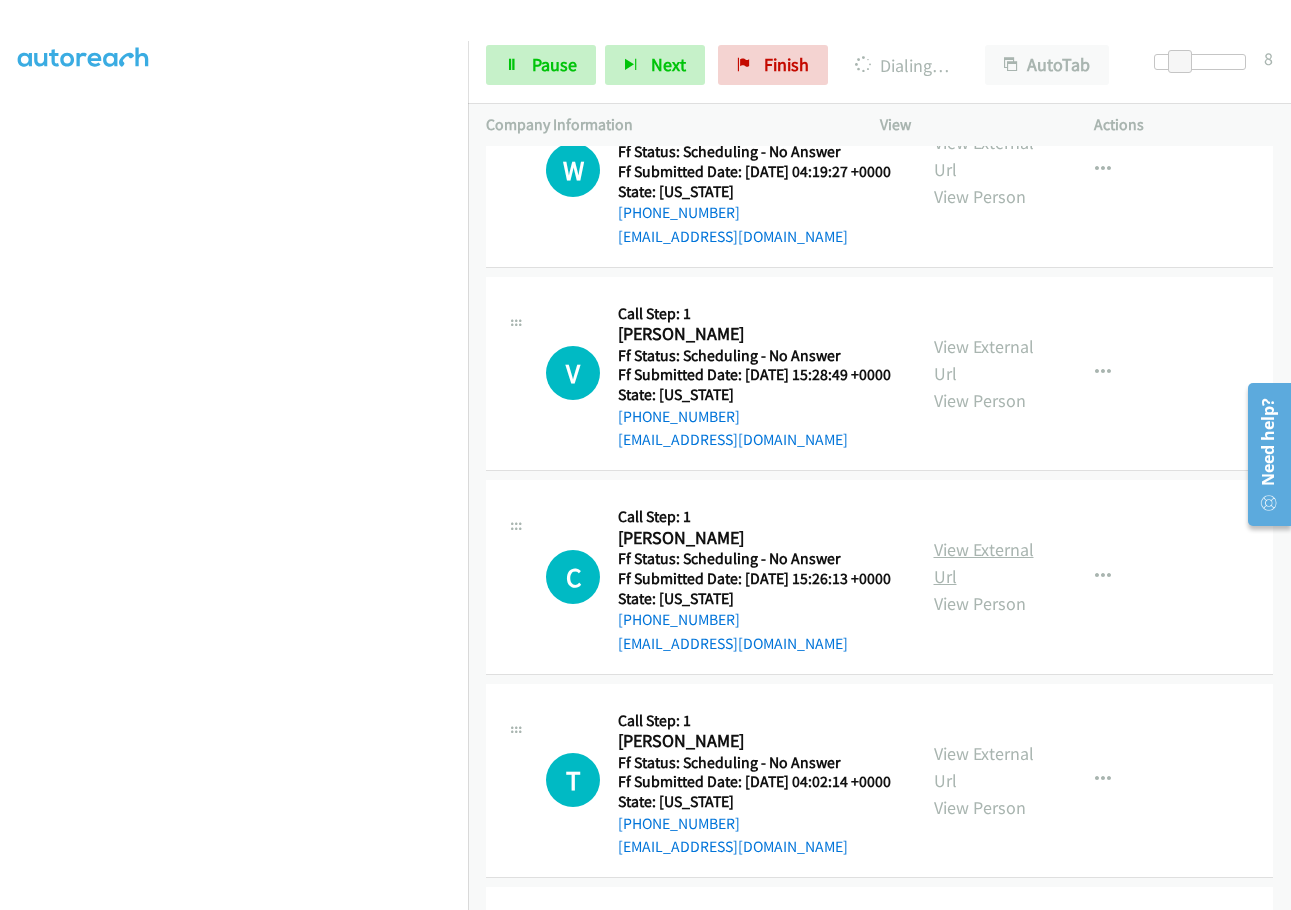 click on "View External Url" at bounding box center [984, 563] 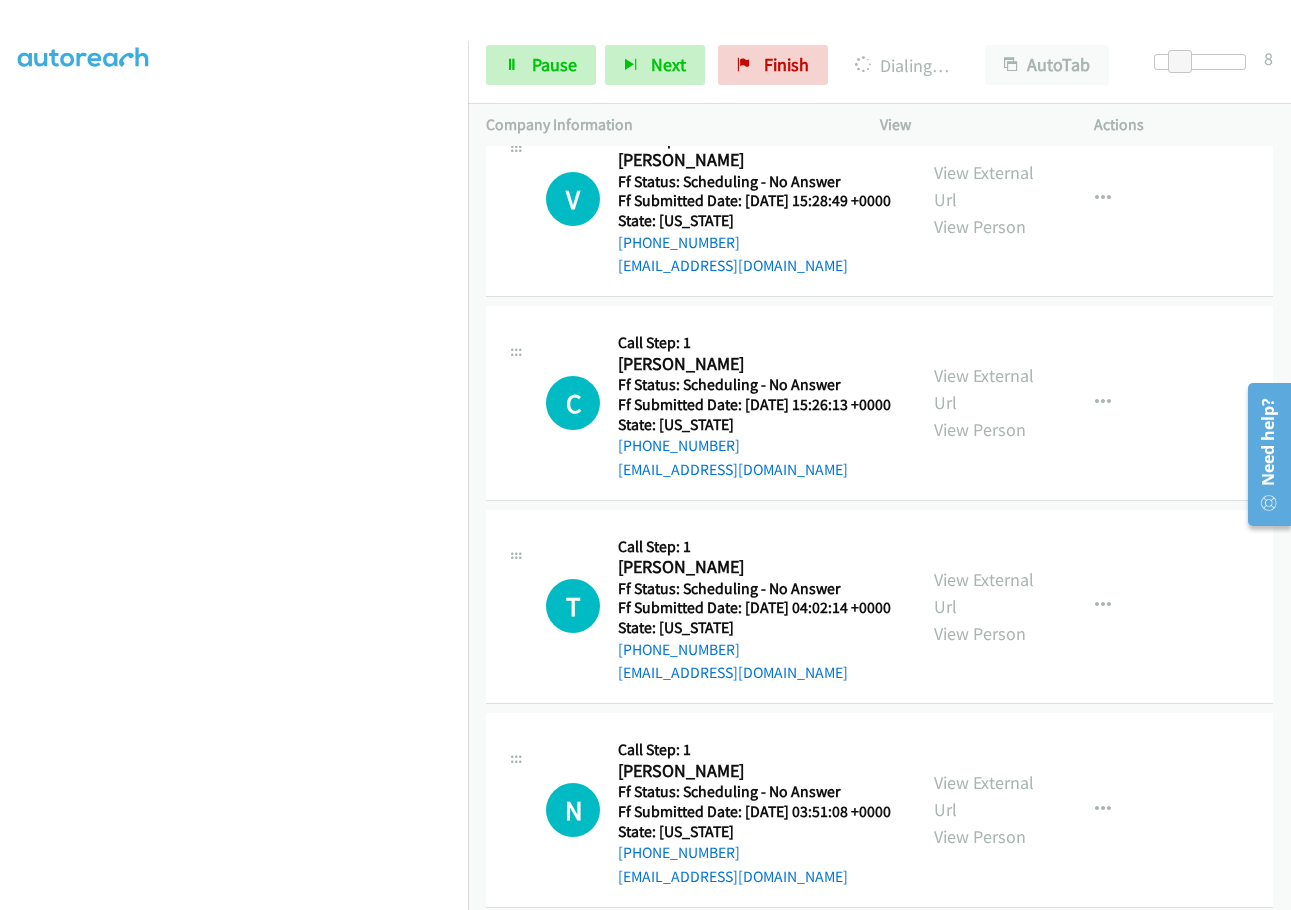 scroll, scrollTop: 3221, scrollLeft: 0, axis: vertical 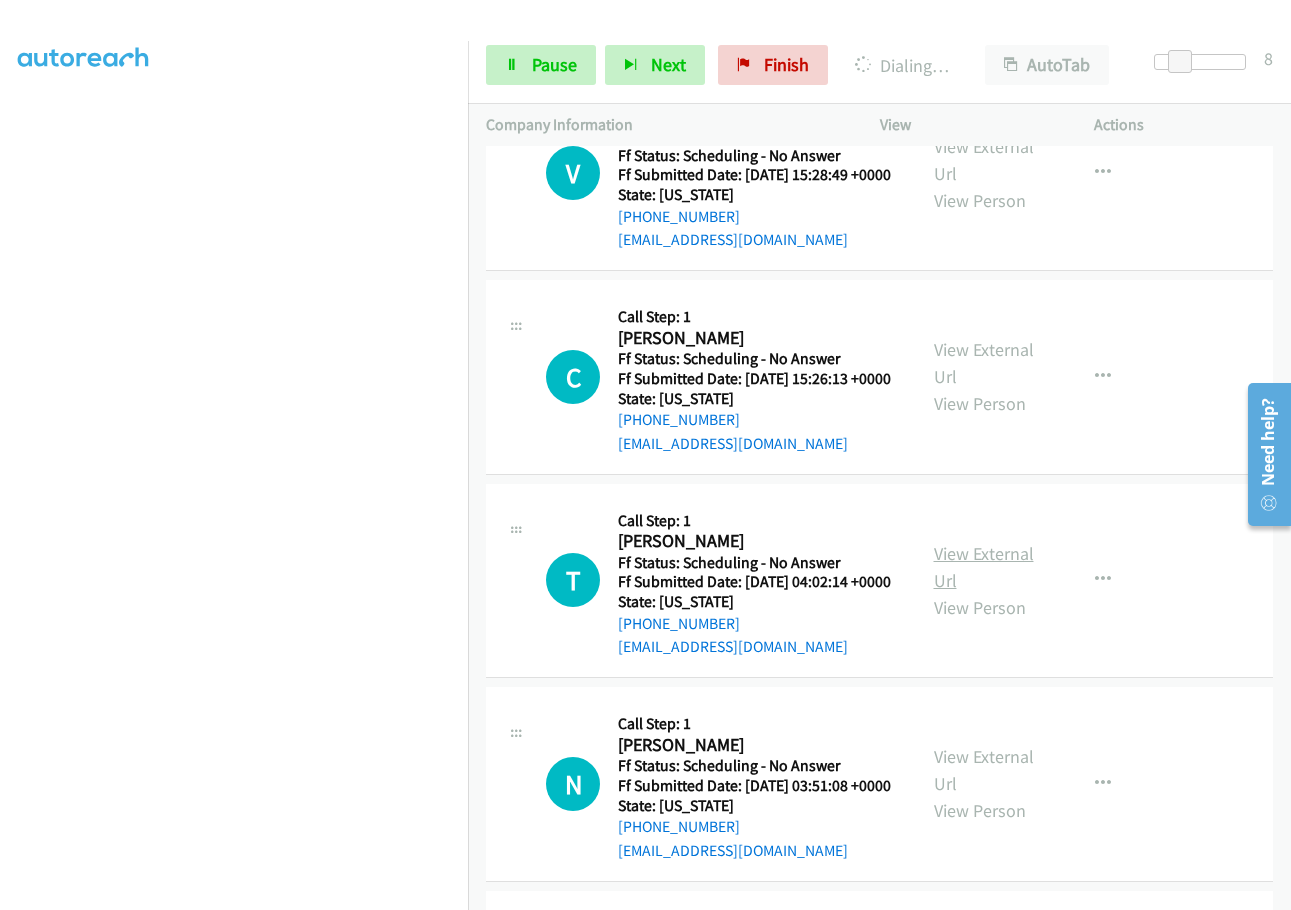 click on "View External Url" at bounding box center [984, 567] 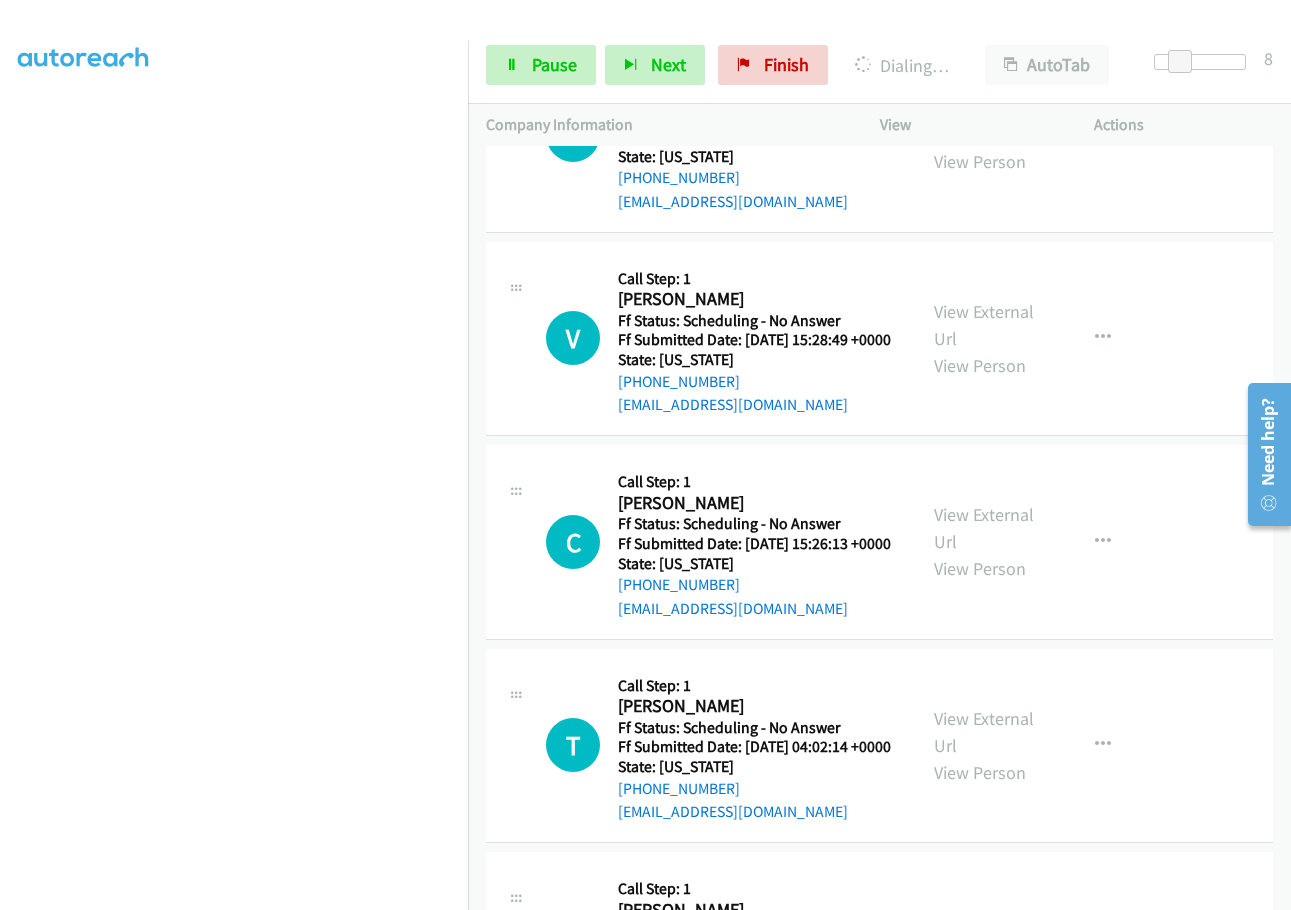scroll, scrollTop: 3021, scrollLeft: 0, axis: vertical 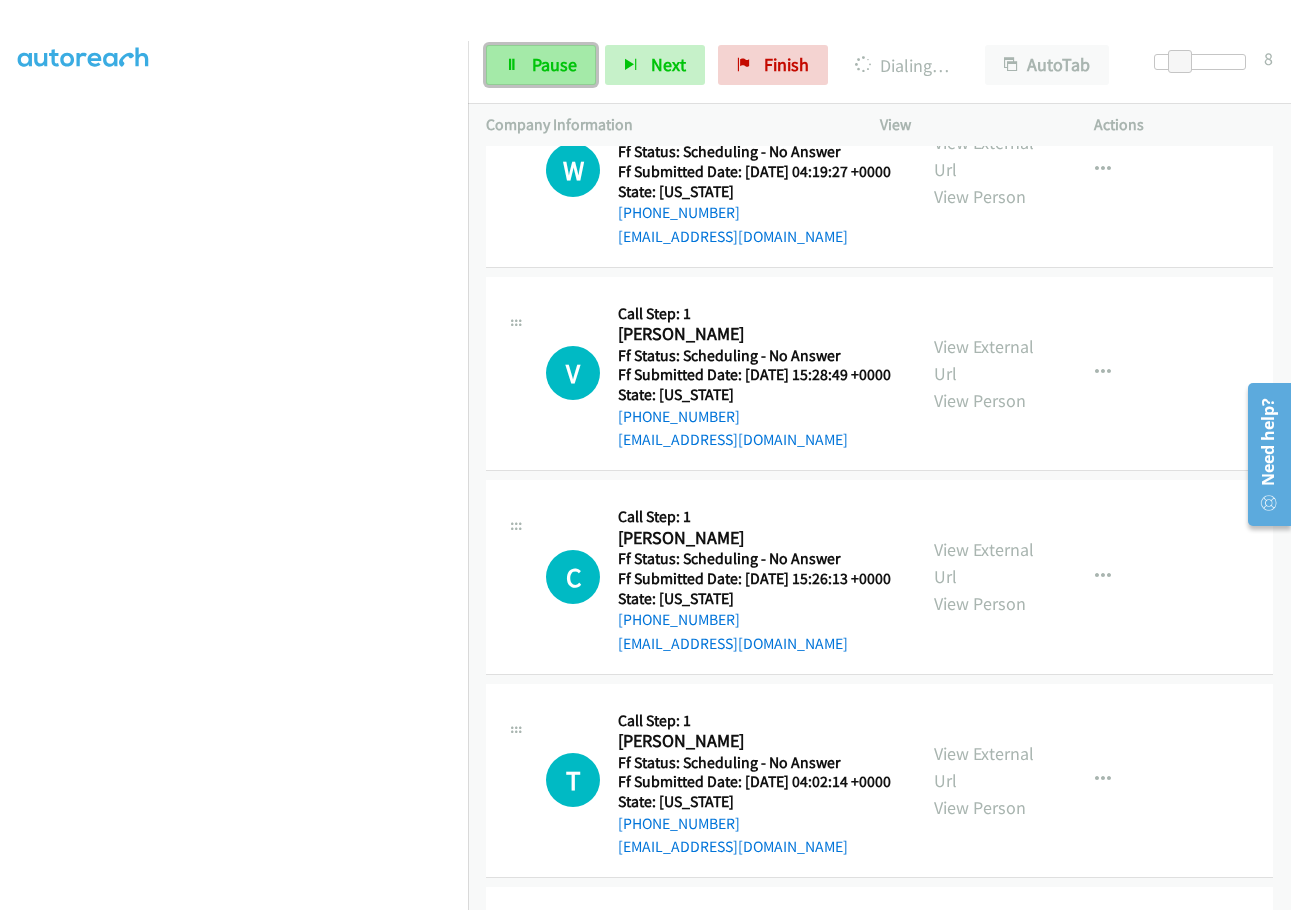click on "Pause" at bounding box center (554, 64) 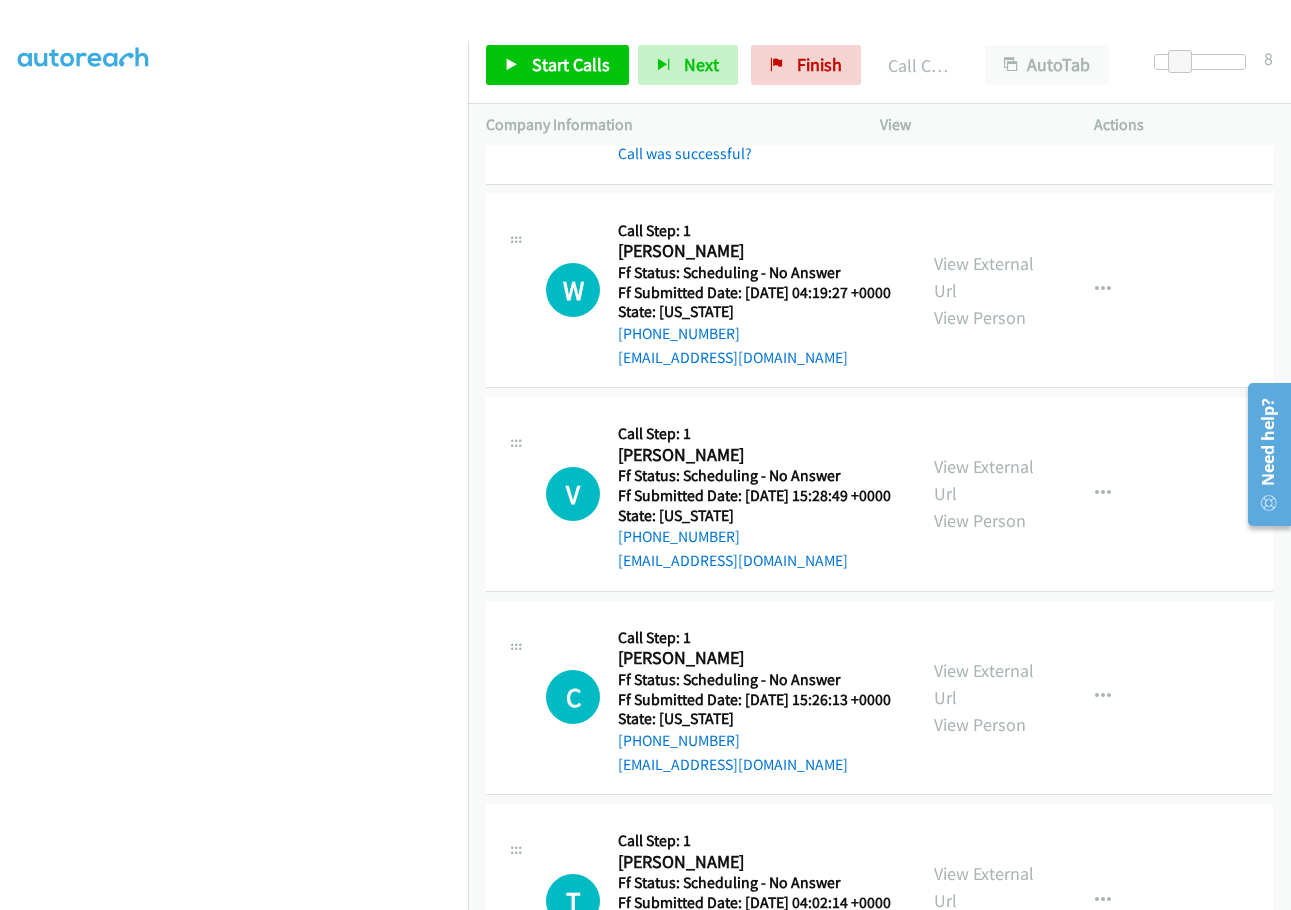 scroll, scrollTop: 2942, scrollLeft: 0, axis: vertical 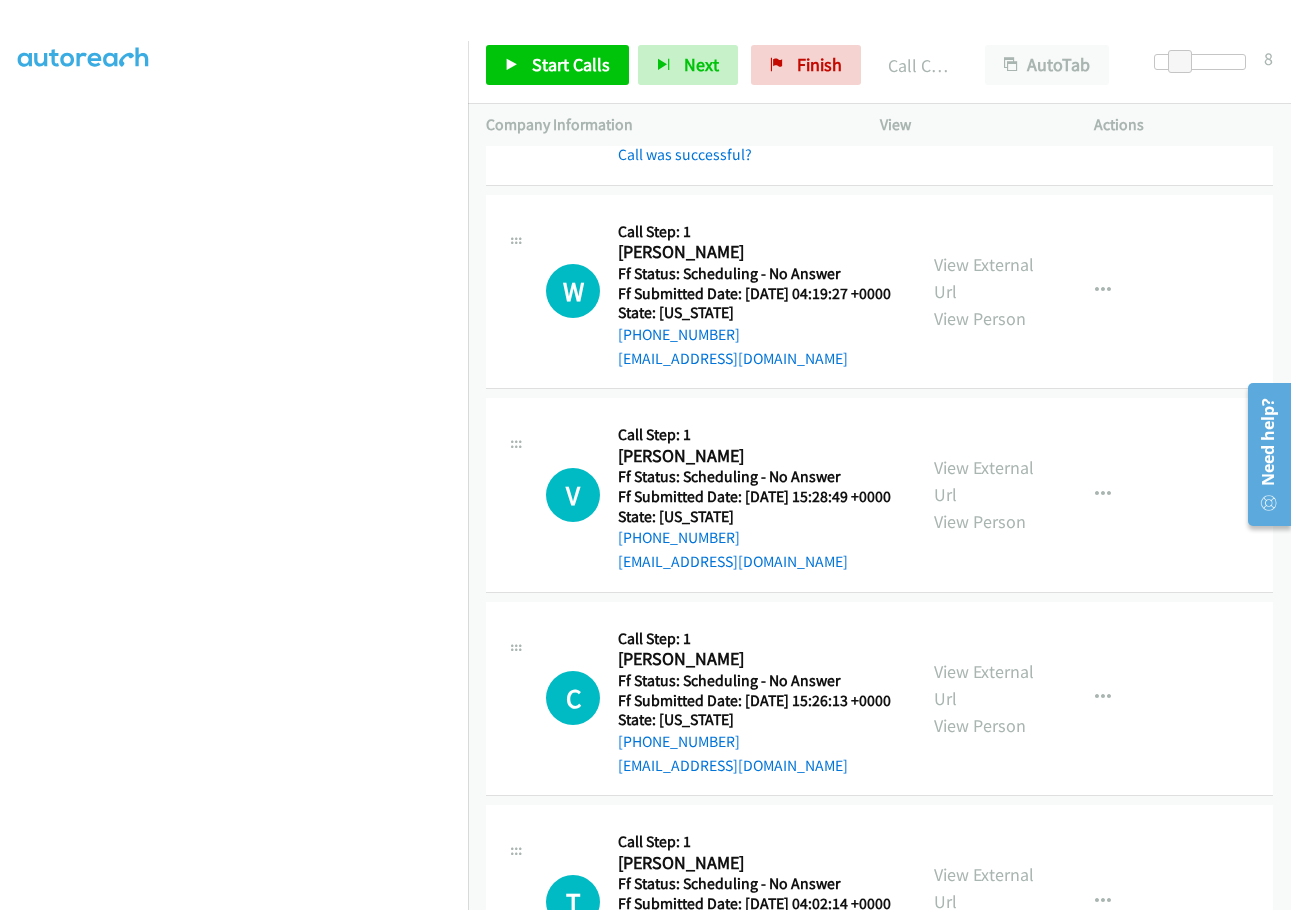 click at bounding box center (1103, 66) 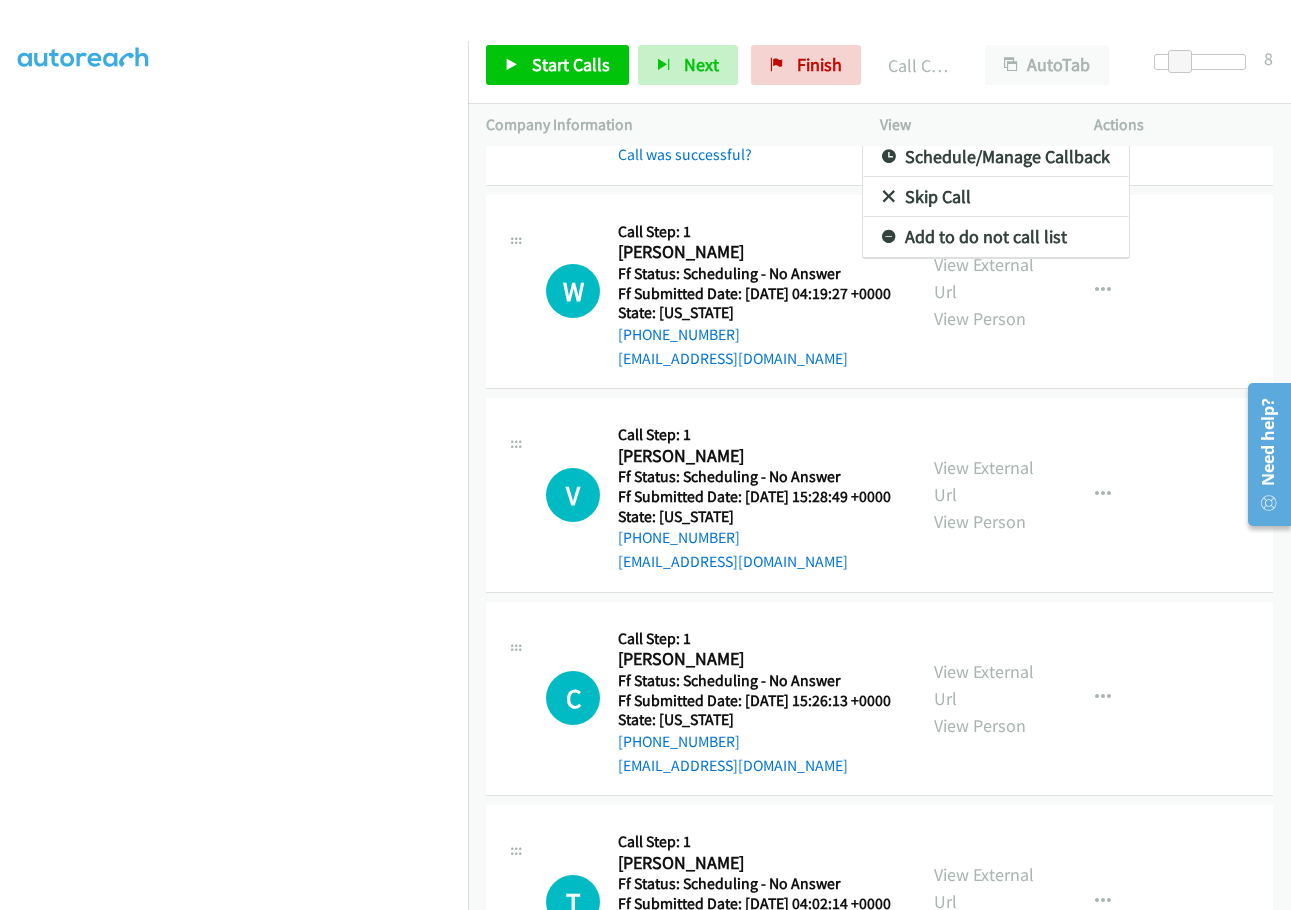 click on "Add to do not call list" at bounding box center [996, 237] 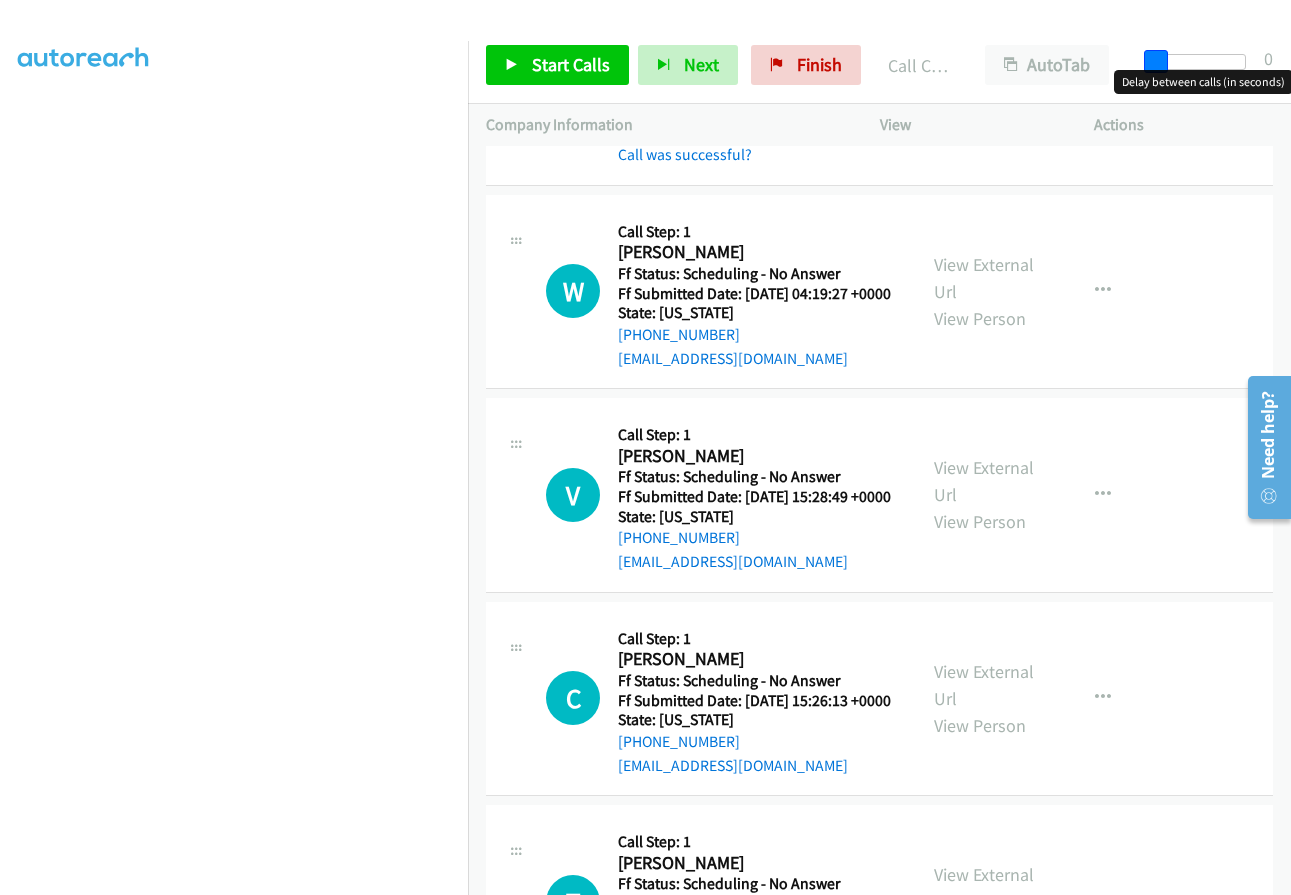 drag, startPoint x: 1175, startPoint y: 64, endPoint x: 1136, endPoint y: 62, distance: 39.051247 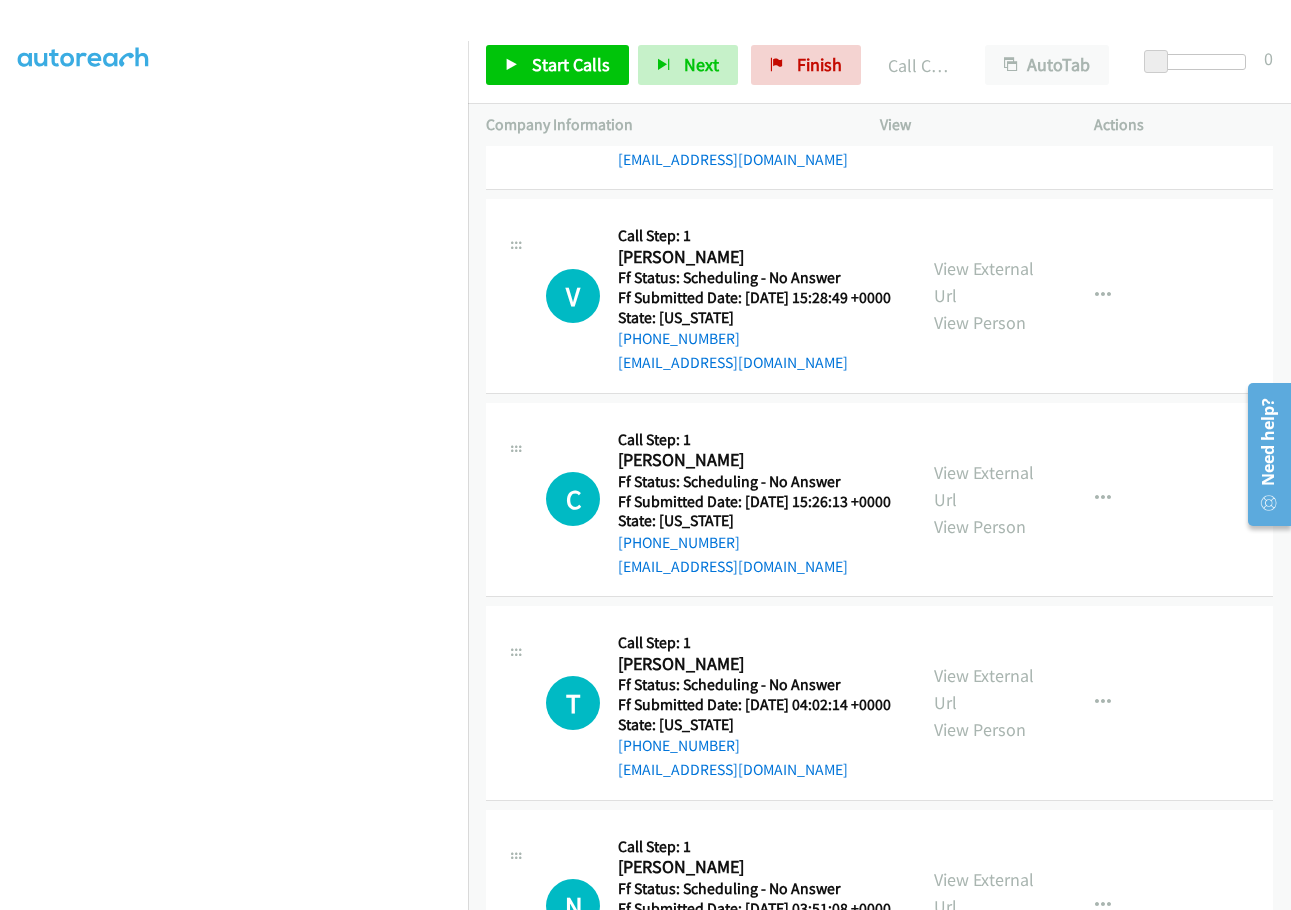 scroll, scrollTop: 3142, scrollLeft: 0, axis: vertical 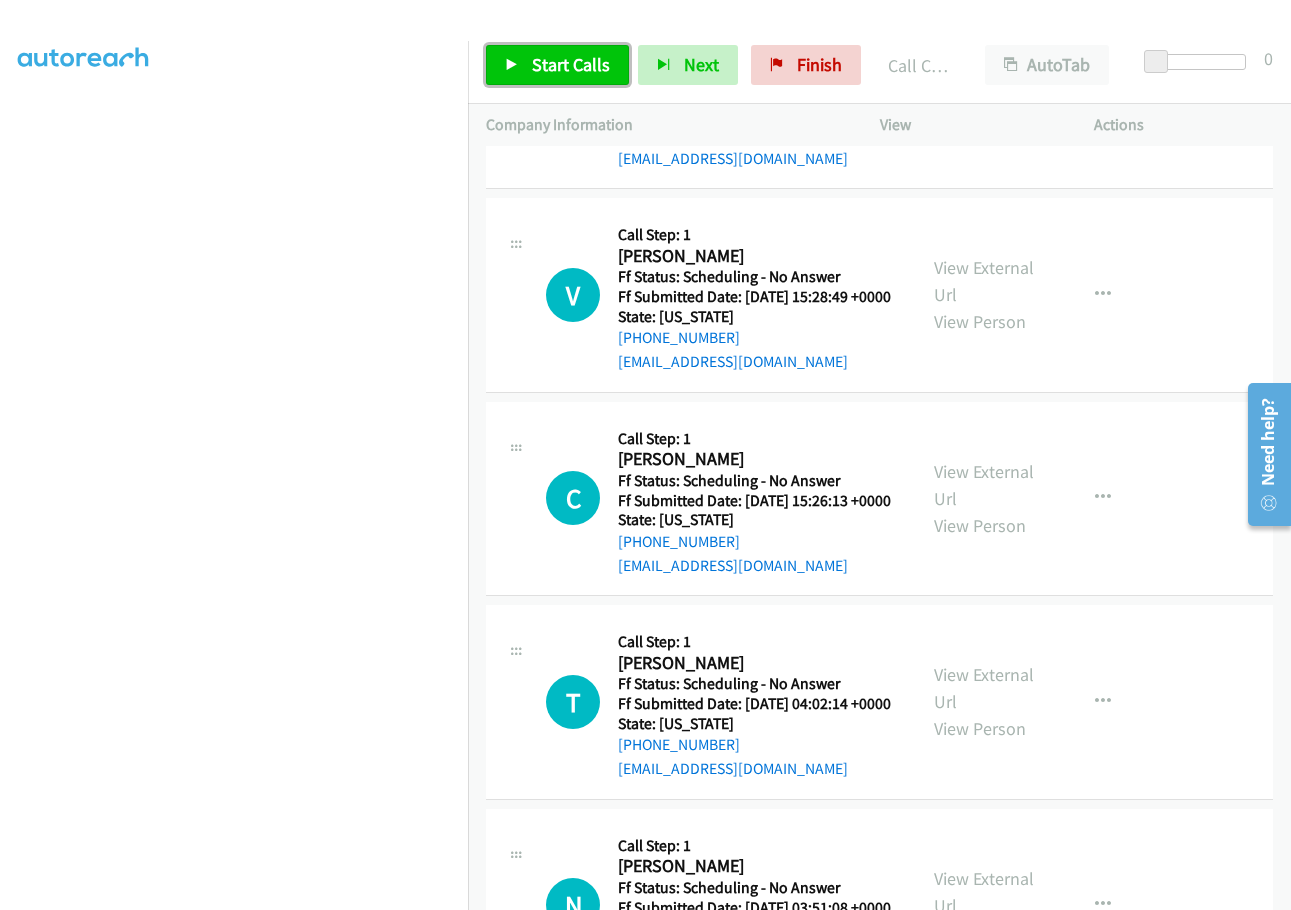 click on "Start Calls" at bounding box center [571, 64] 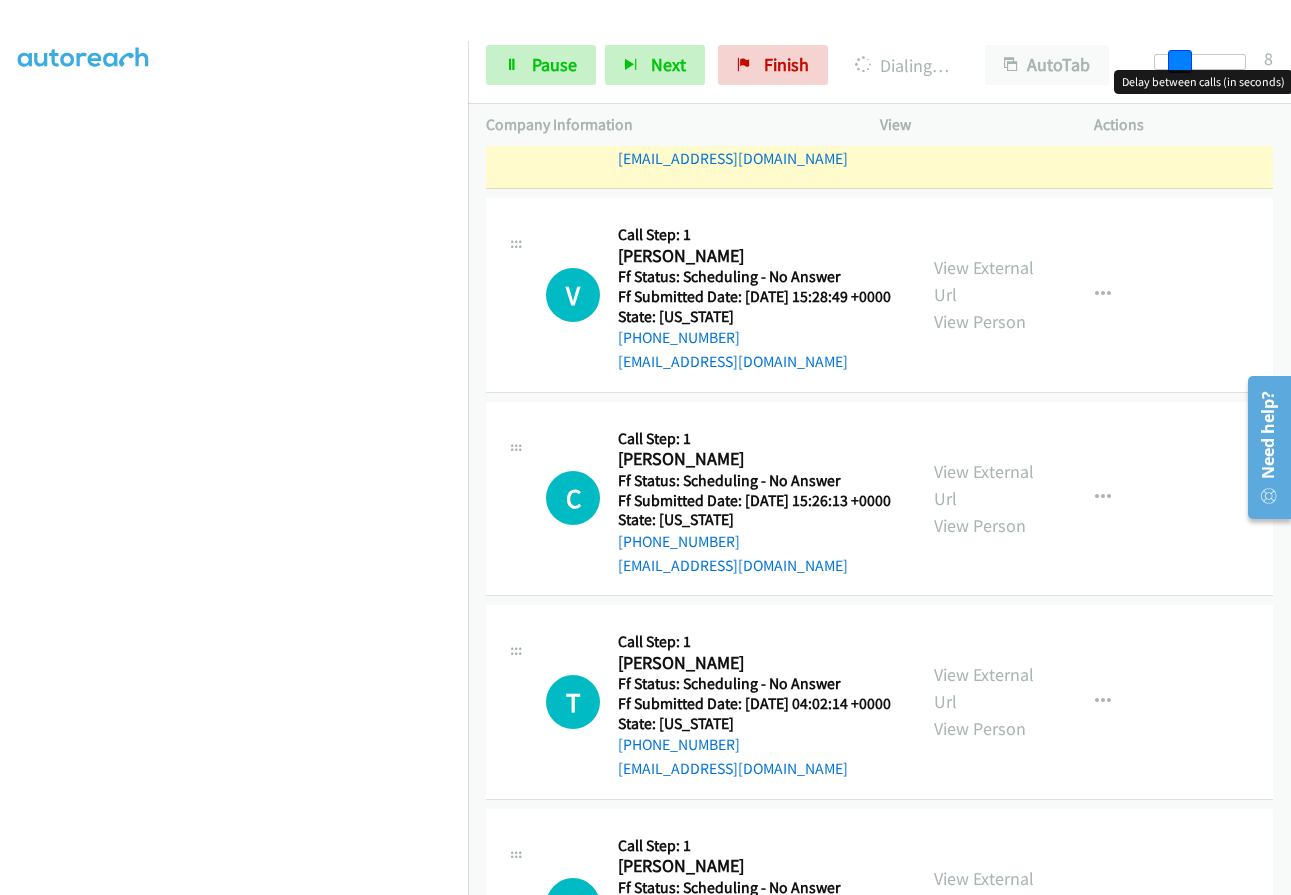 drag, startPoint x: 1160, startPoint y: 61, endPoint x: 1185, endPoint y: 61, distance: 25 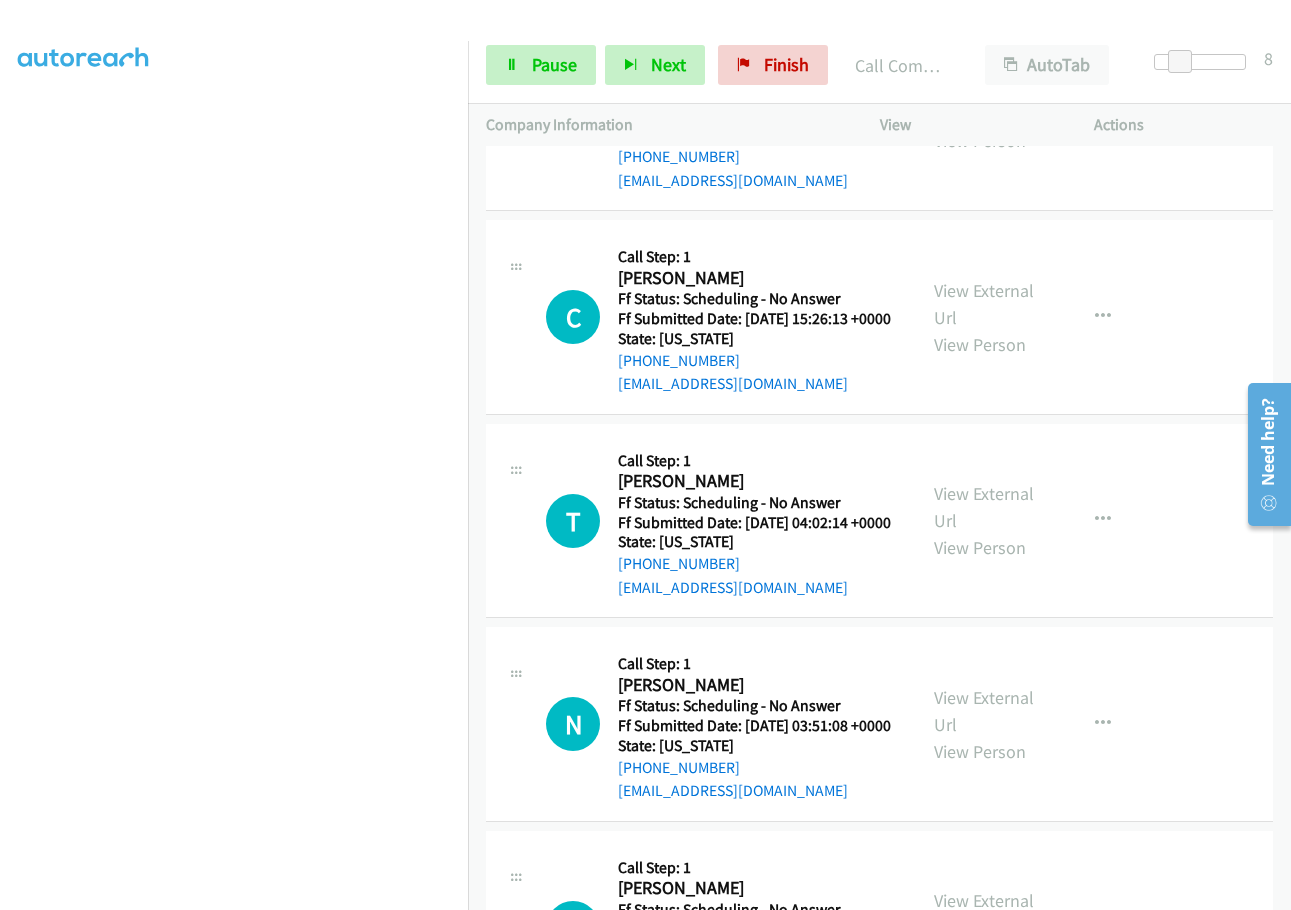 scroll, scrollTop: 3442, scrollLeft: 0, axis: vertical 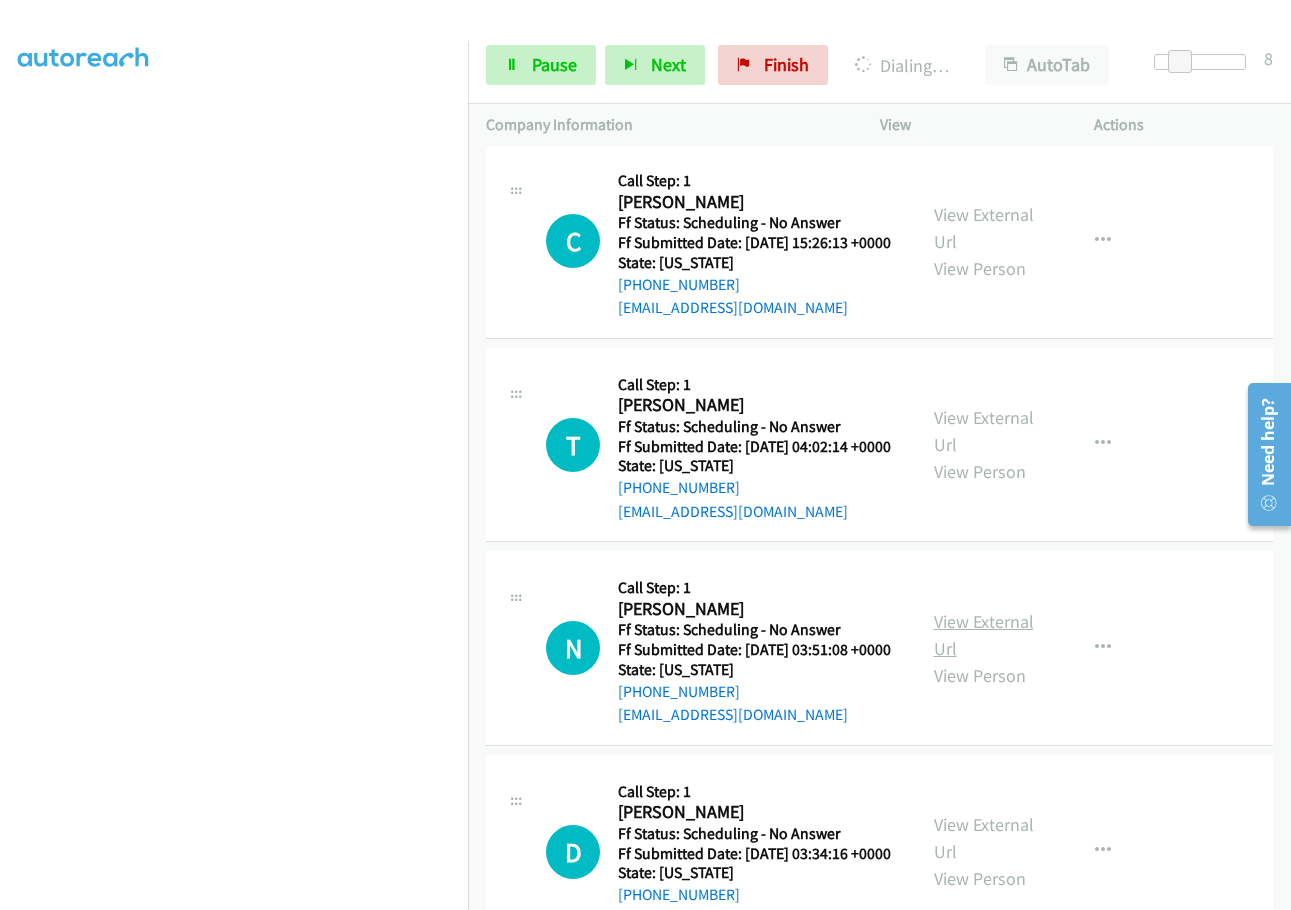 click on "View External Url" at bounding box center (984, 635) 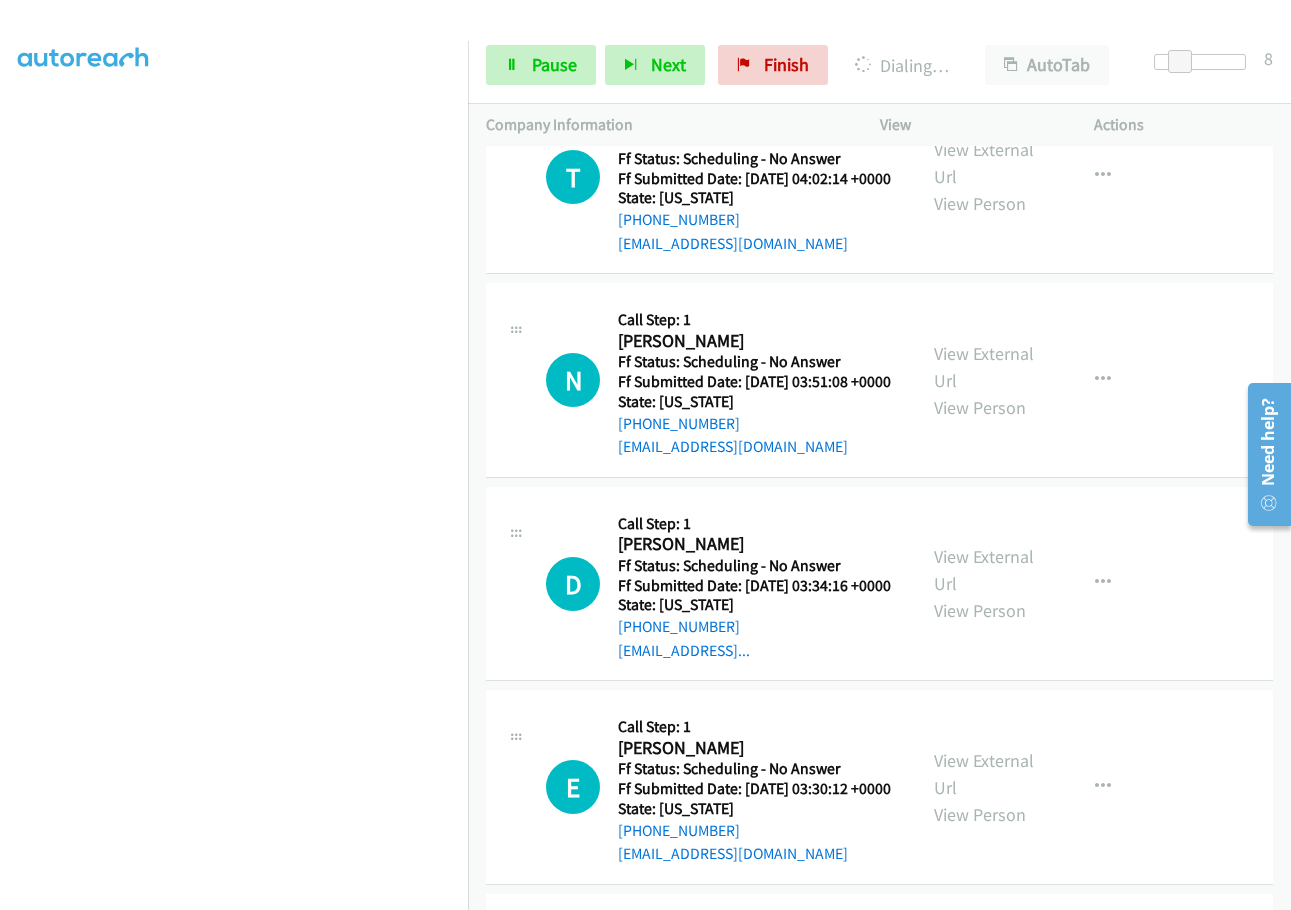 scroll, scrollTop: 3742, scrollLeft: 0, axis: vertical 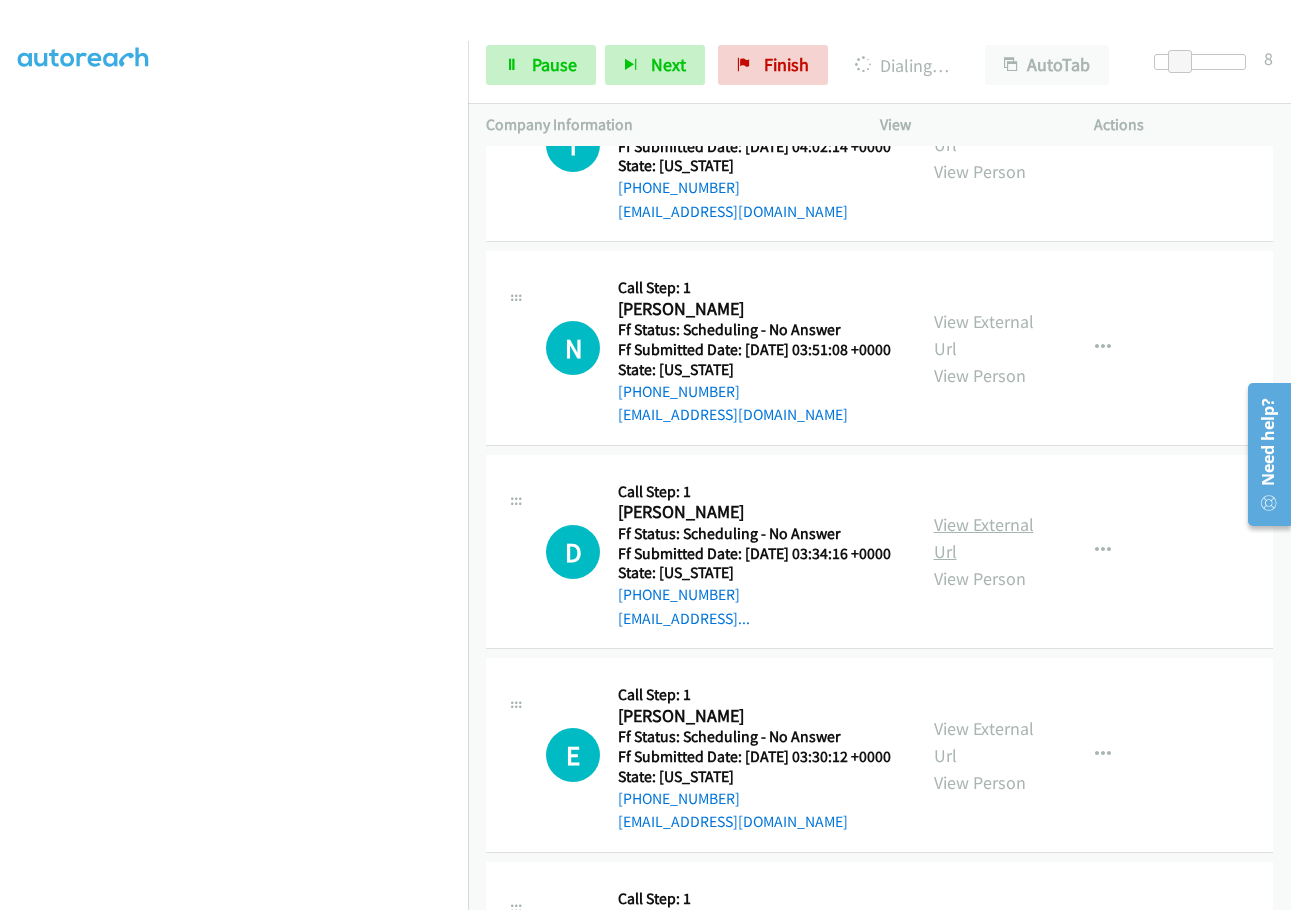 click on "View External Url" at bounding box center (984, 538) 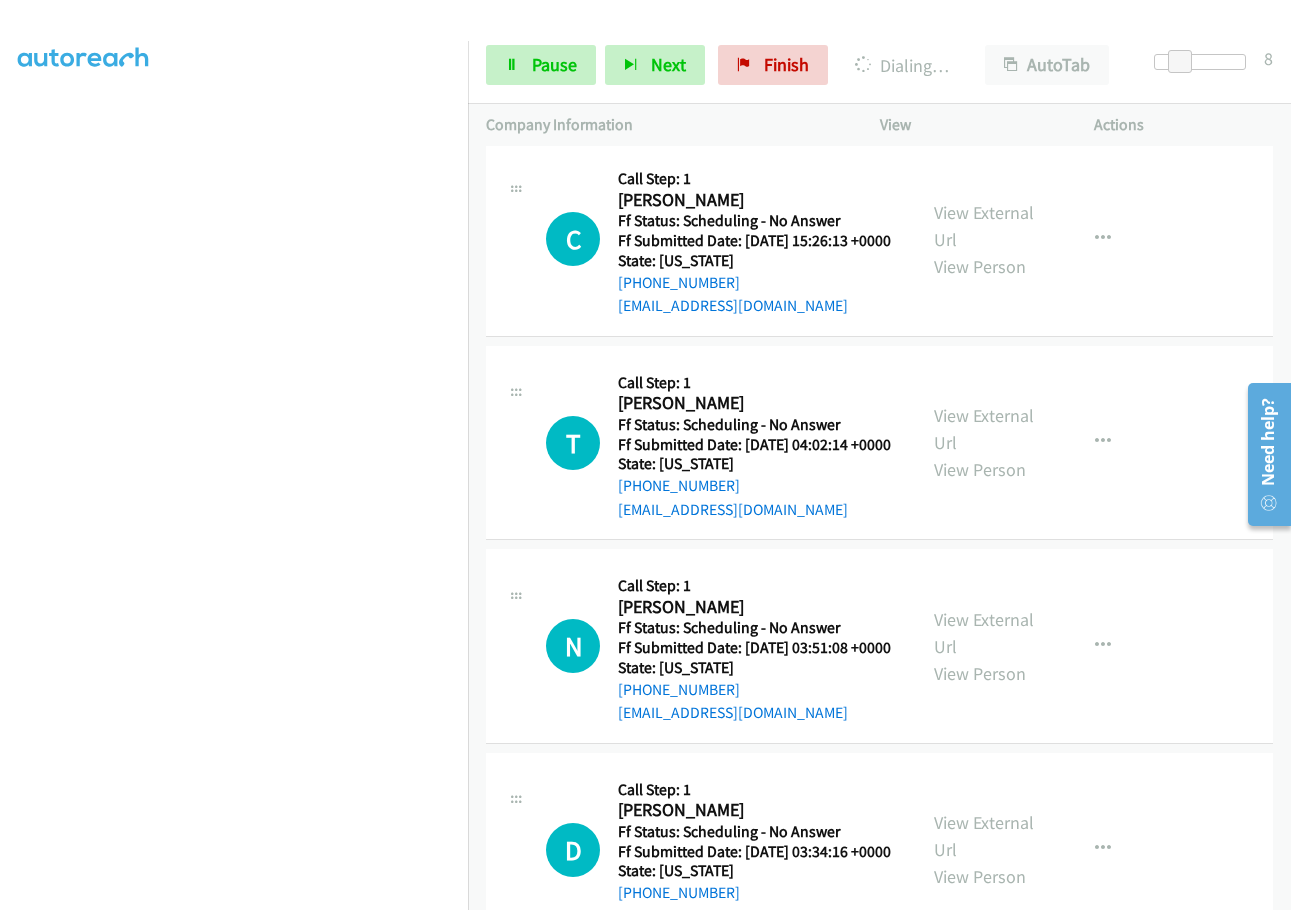 scroll, scrollTop: 3442, scrollLeft: 0, axis: vertical 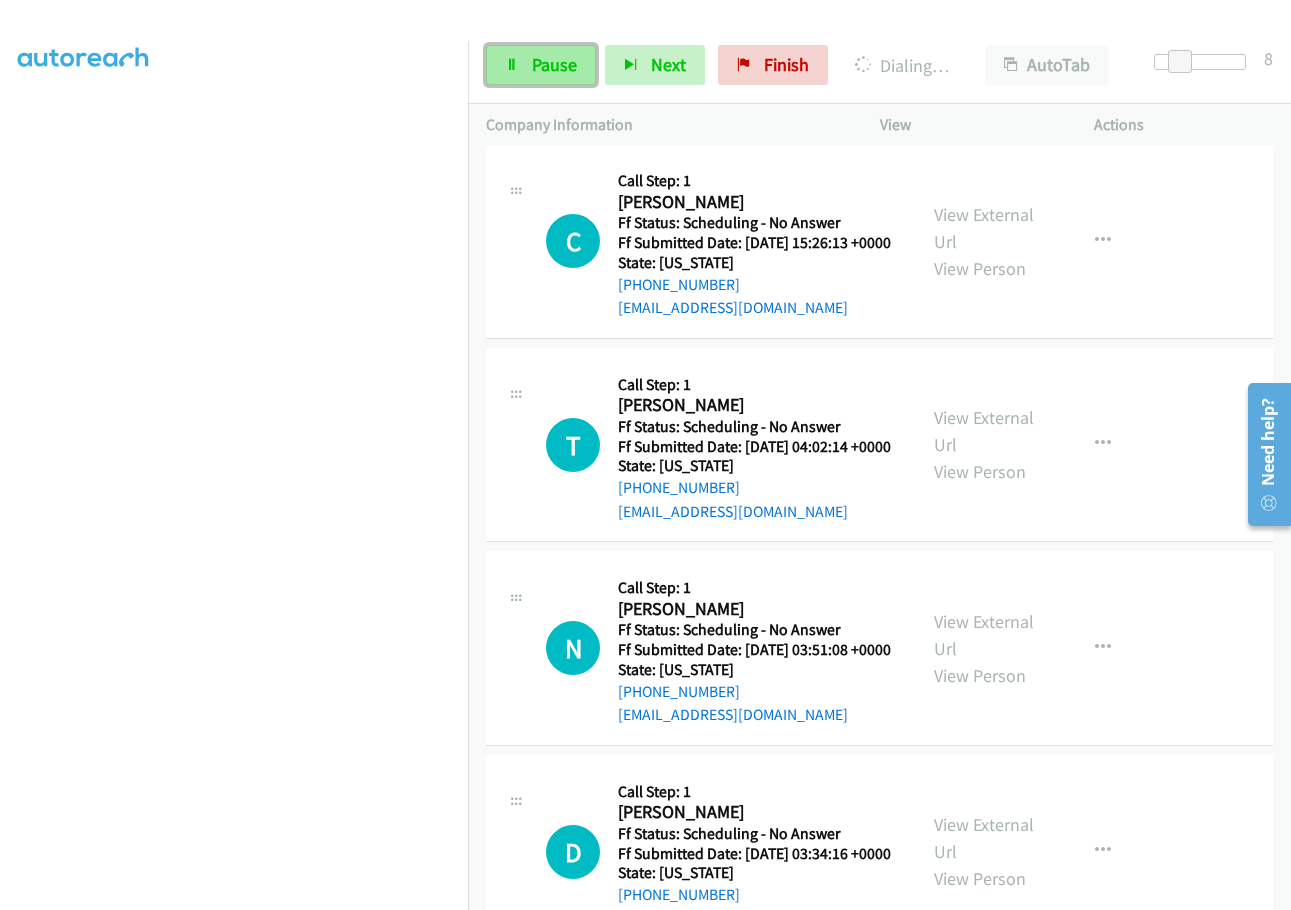 click on "Pause" at bounding box center [554, 64] 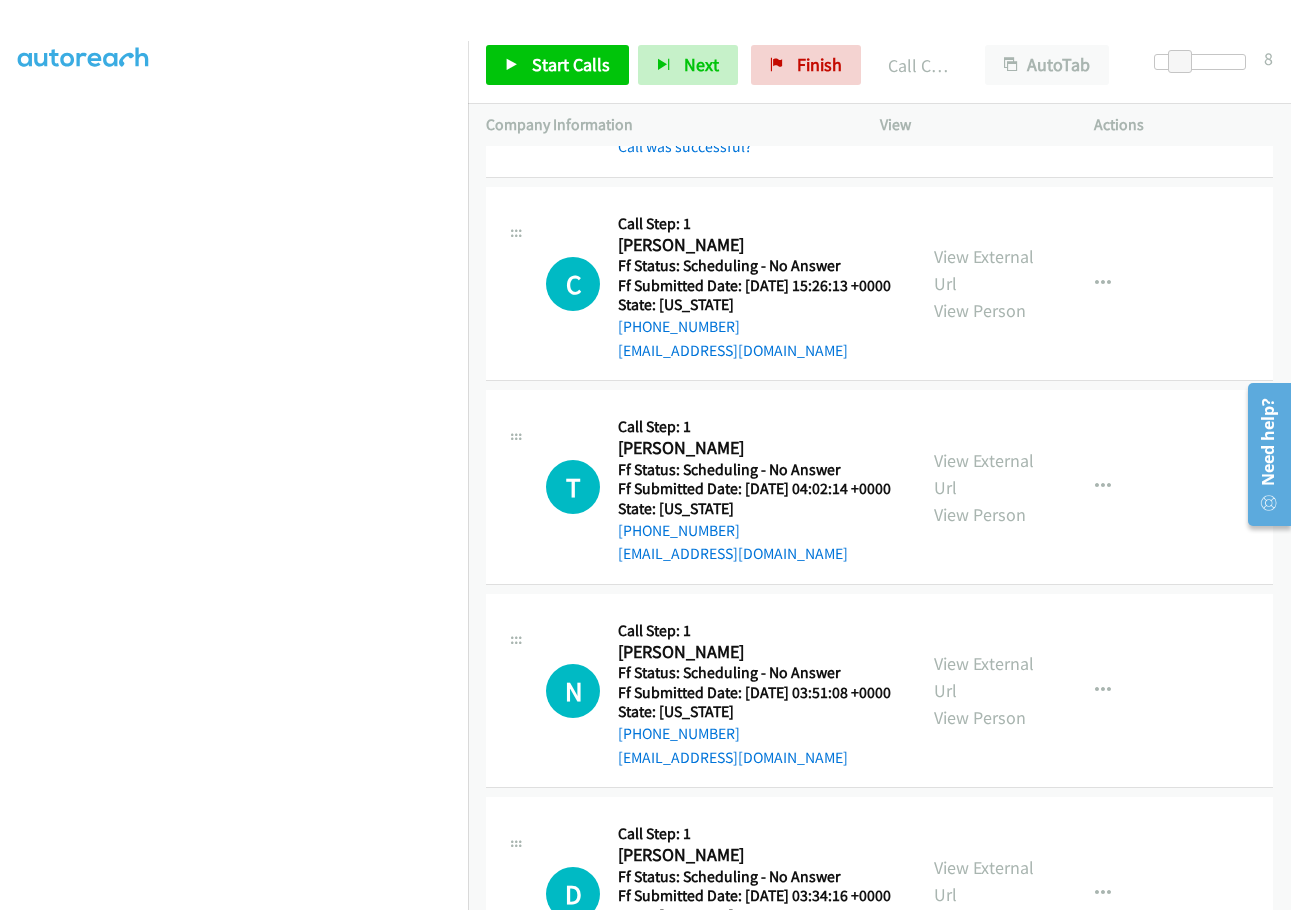 click at bounding box center [1103, 59] 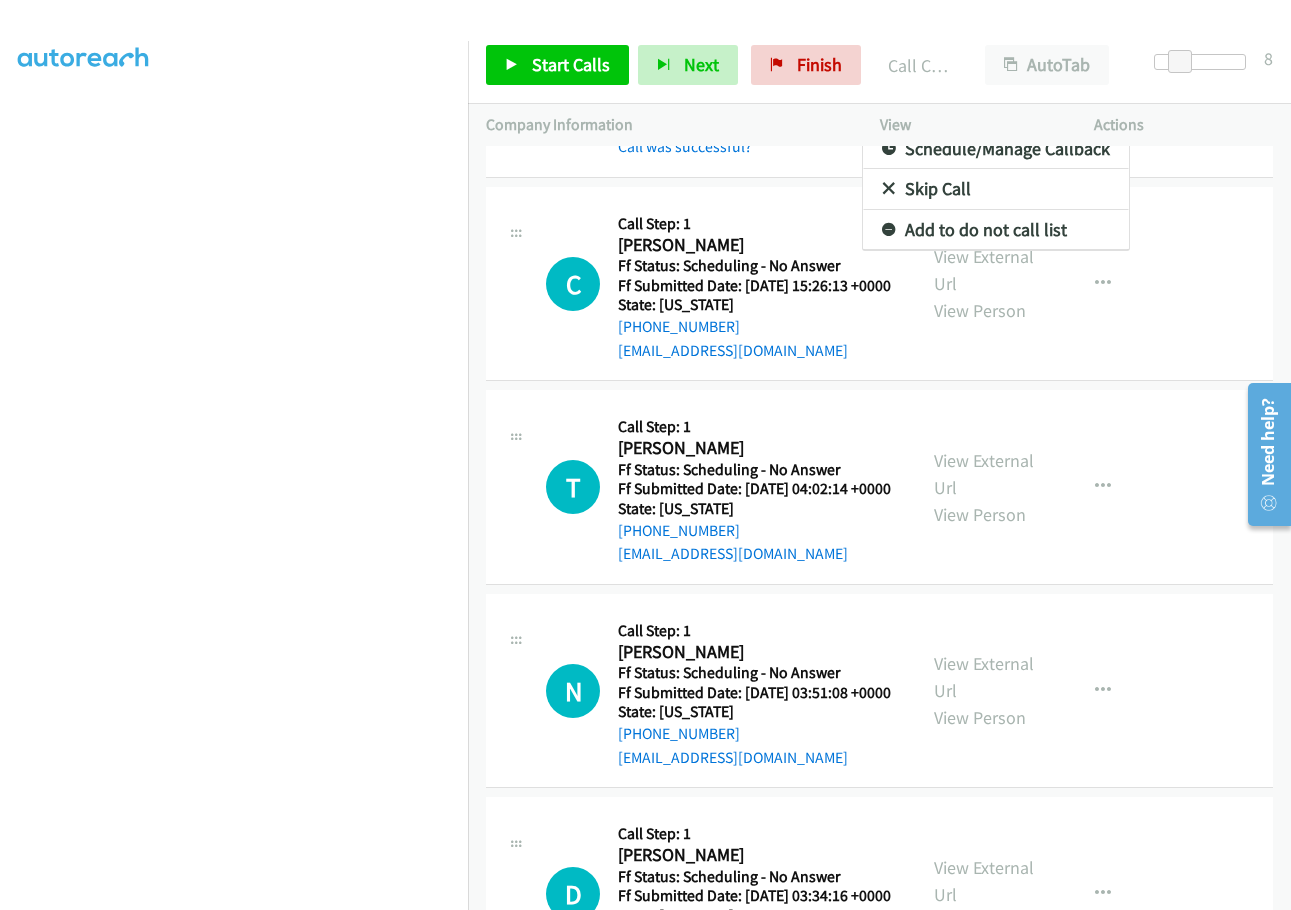 click on "Add to do not call list" at bounding box center [996, 230] 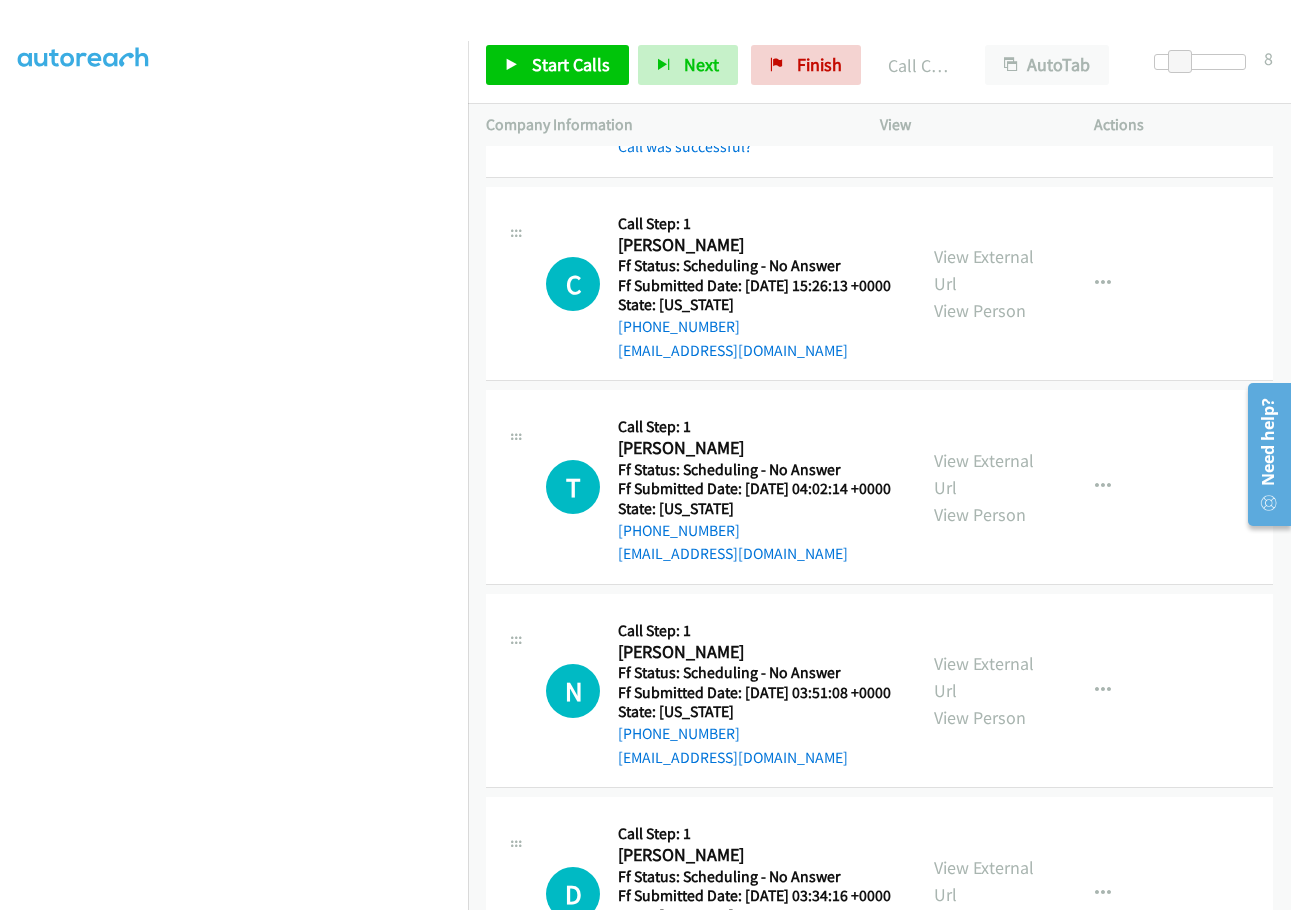 click at bounding box center [1103, 59] 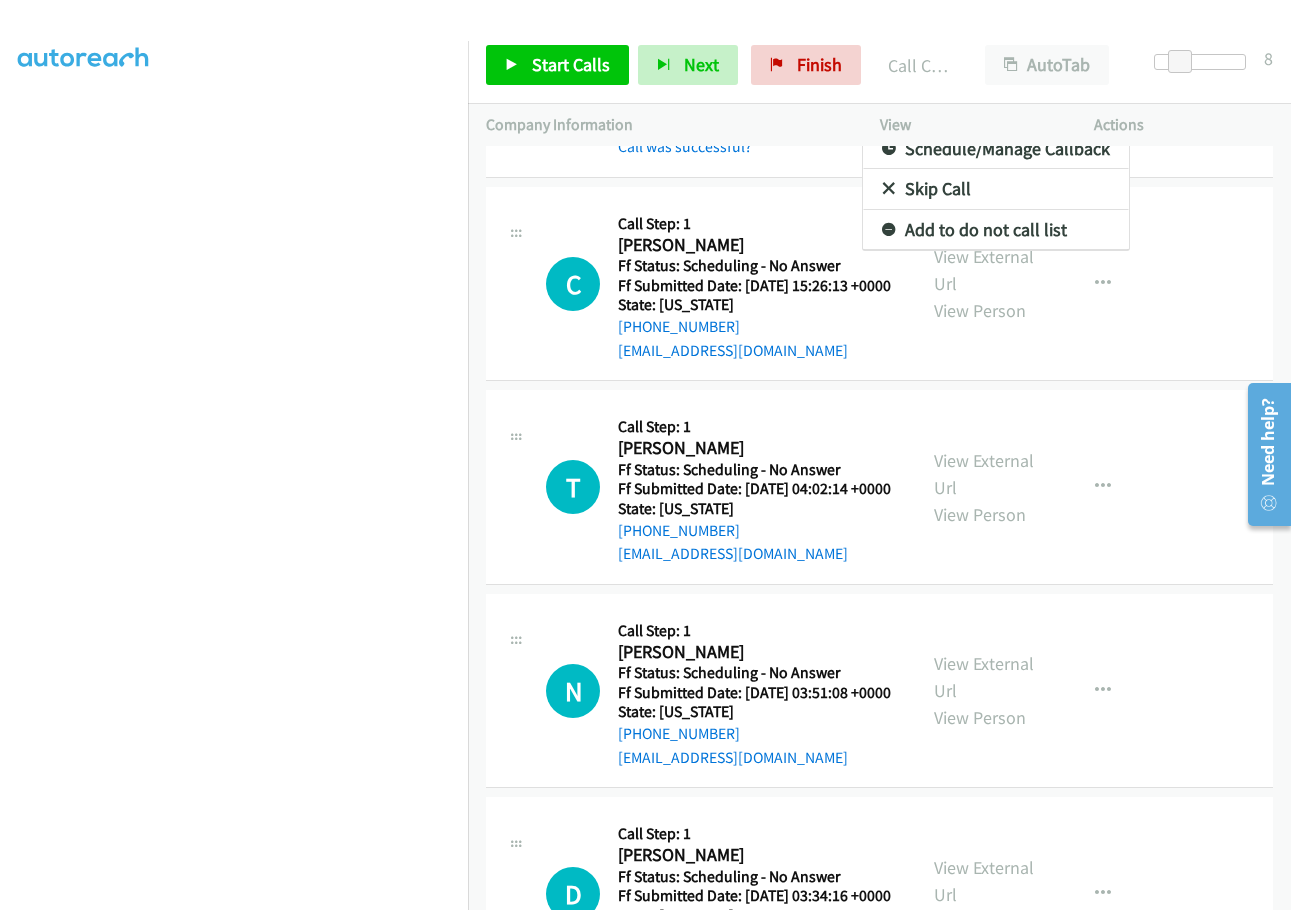 click on "Add to do not call list" at bounding box center (996, 230) 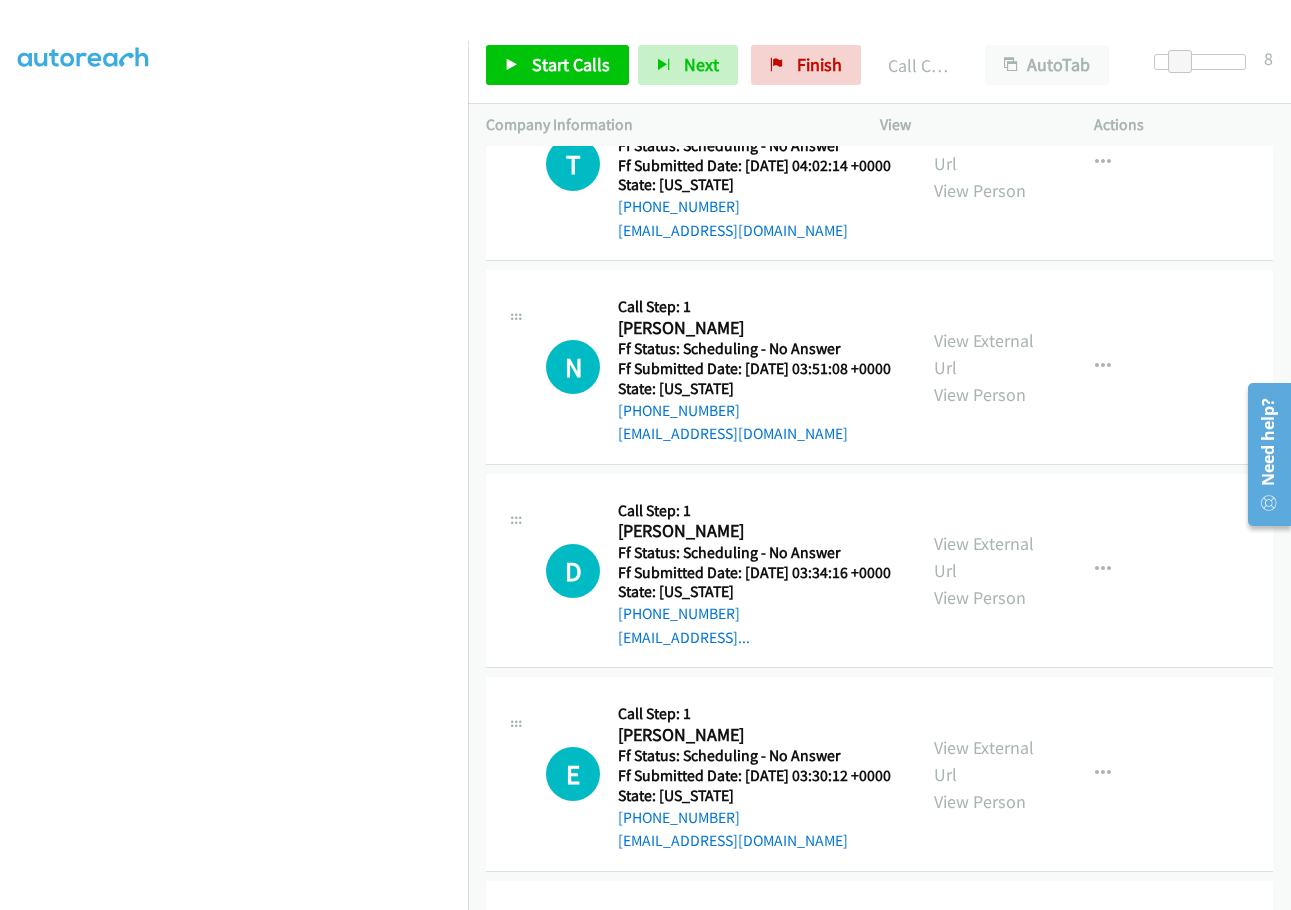 scroll, scrollTop: 3642, scrollLeft: 0, axis: vertical 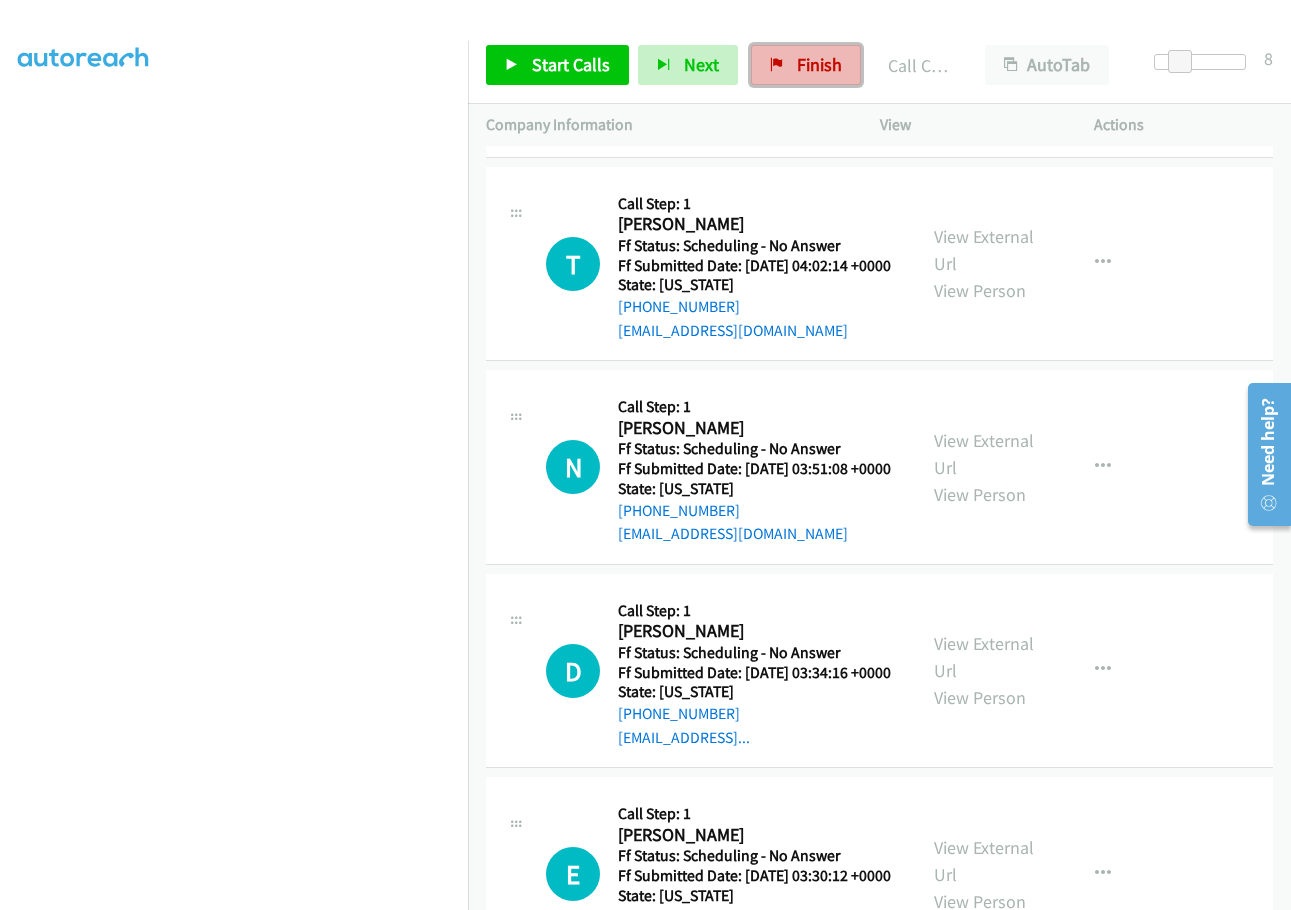click on "Finish" at bounding box center (819, 64) 